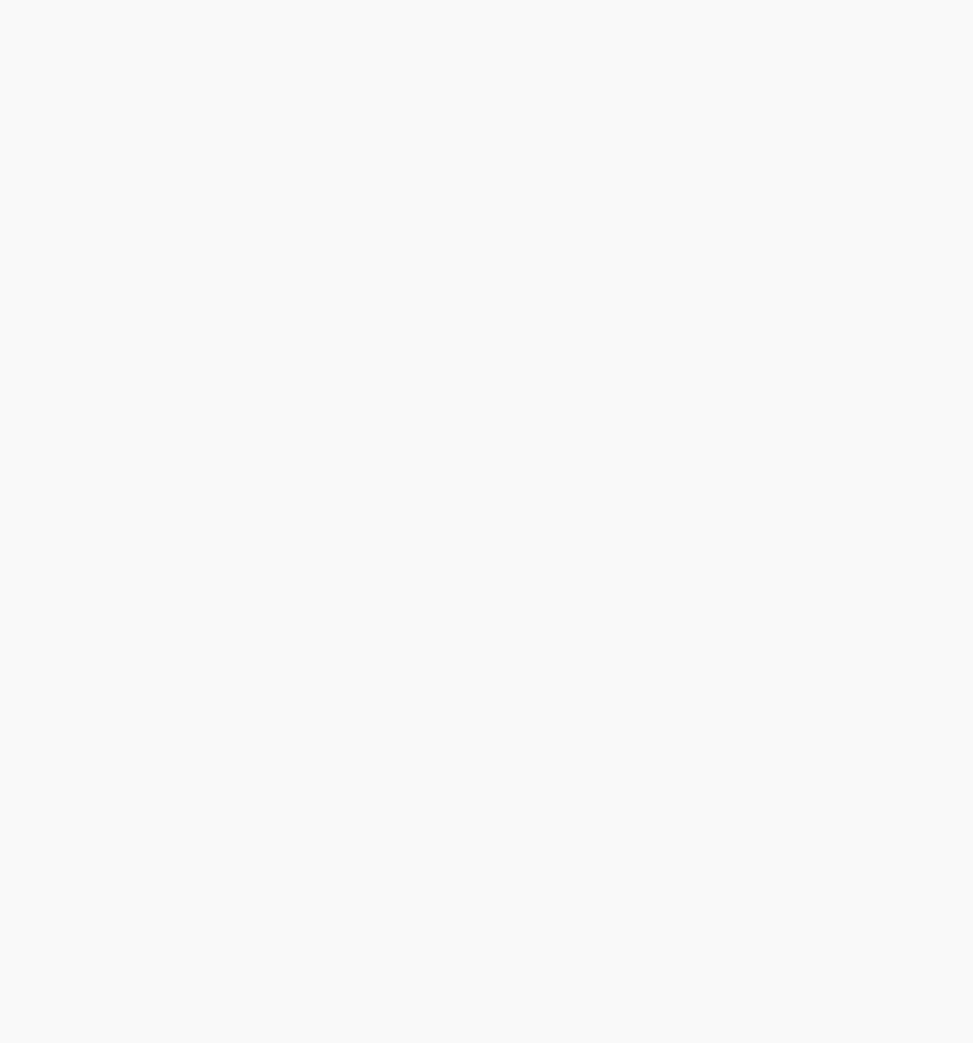 scroll, scrollTop: 0, scrollLeft: 0, axis: both 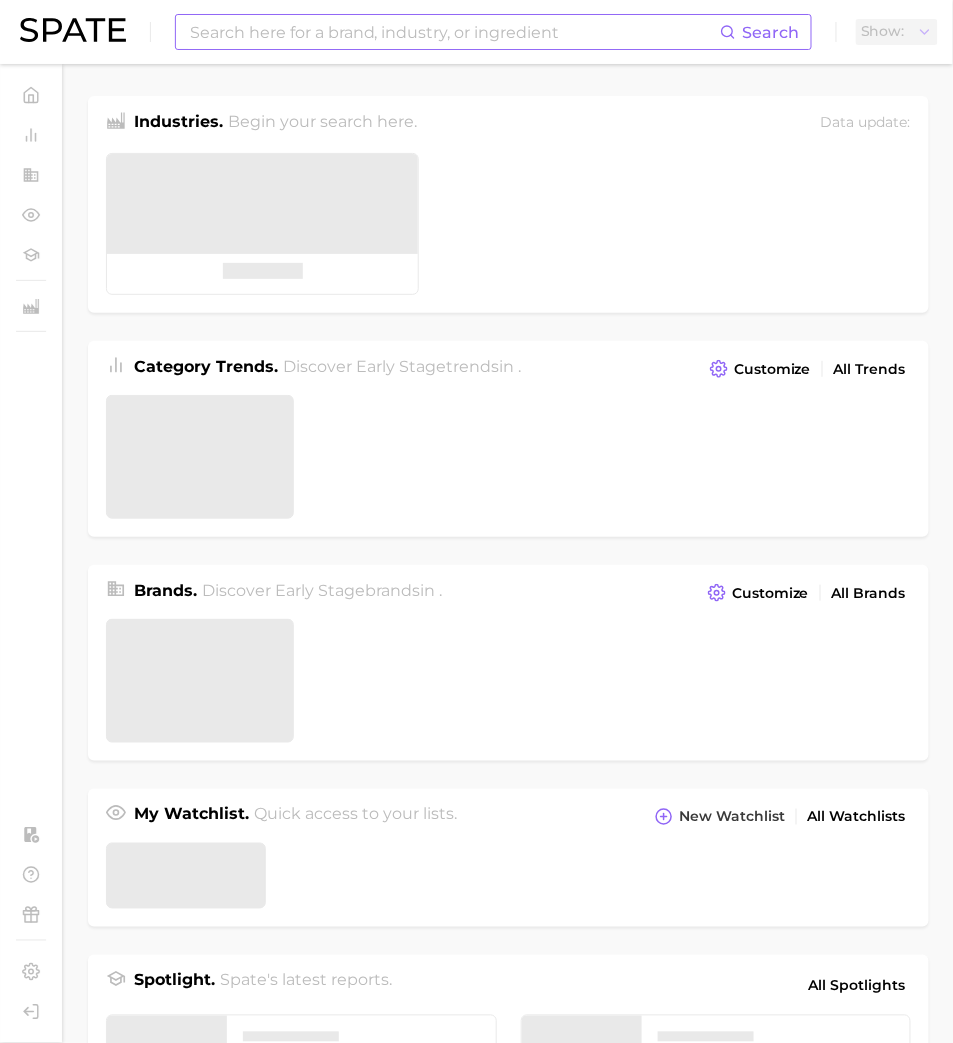click at bounding box center (454, 32) 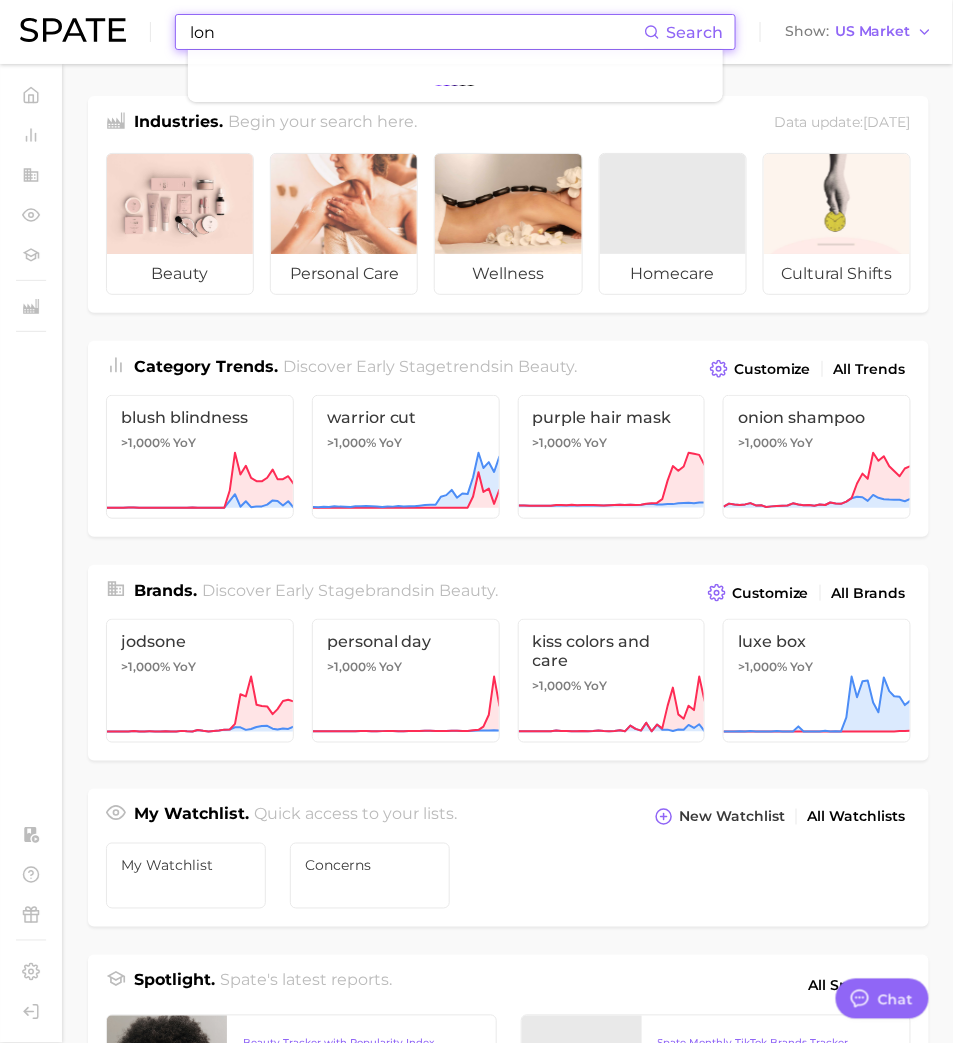 type on "long" 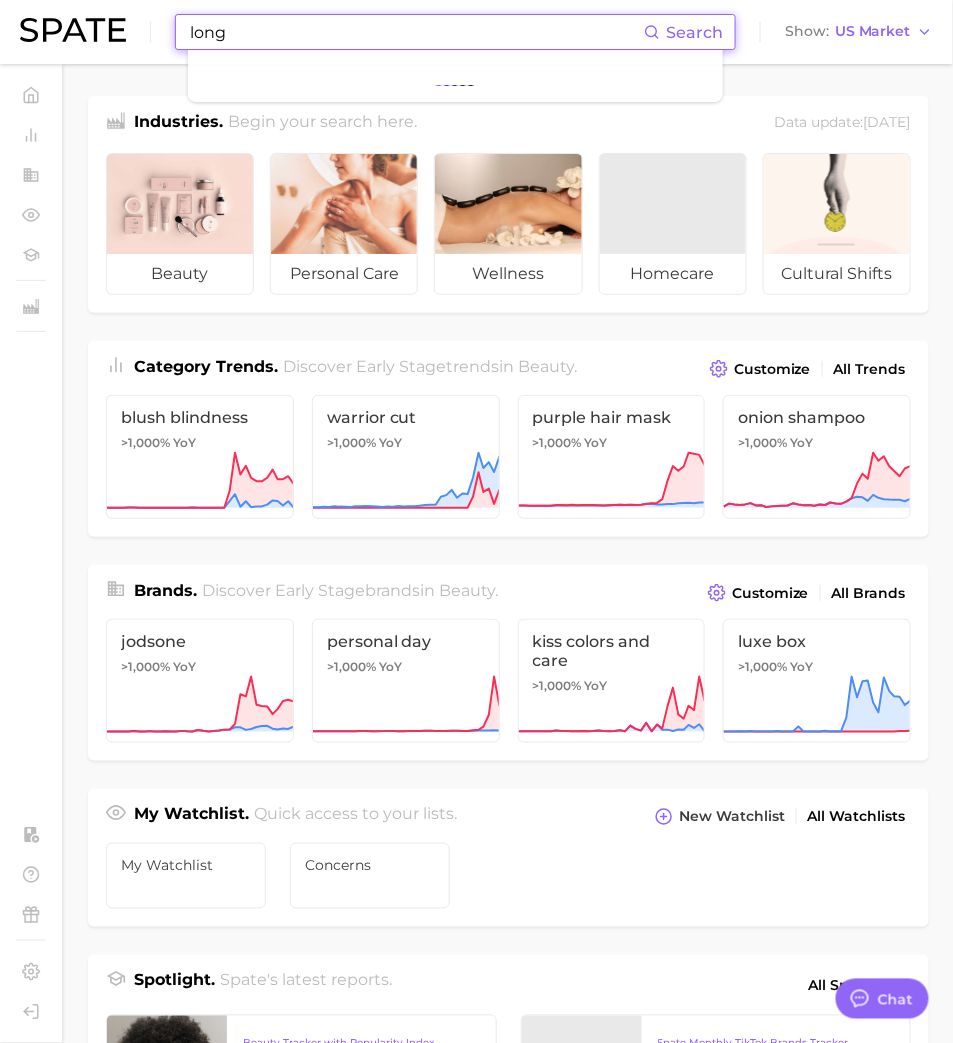 type on "x" 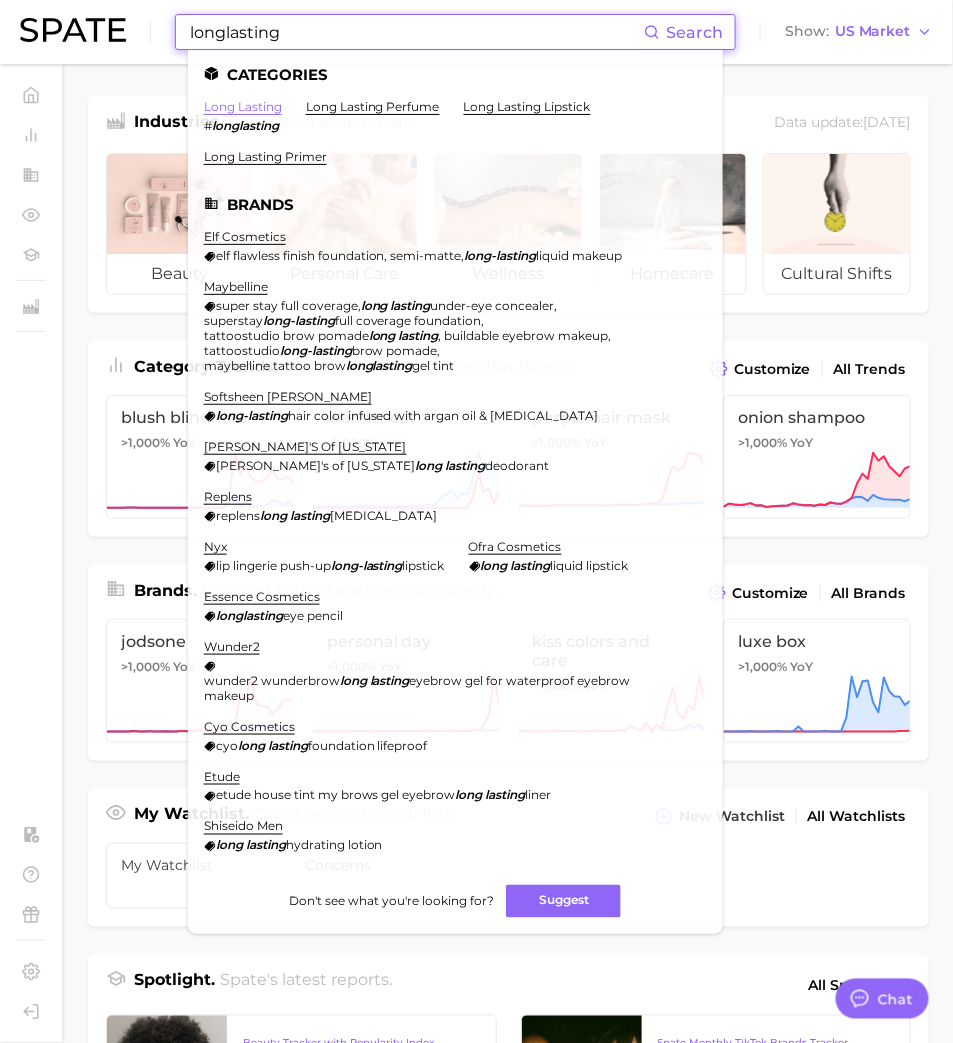 type on "longlasting" 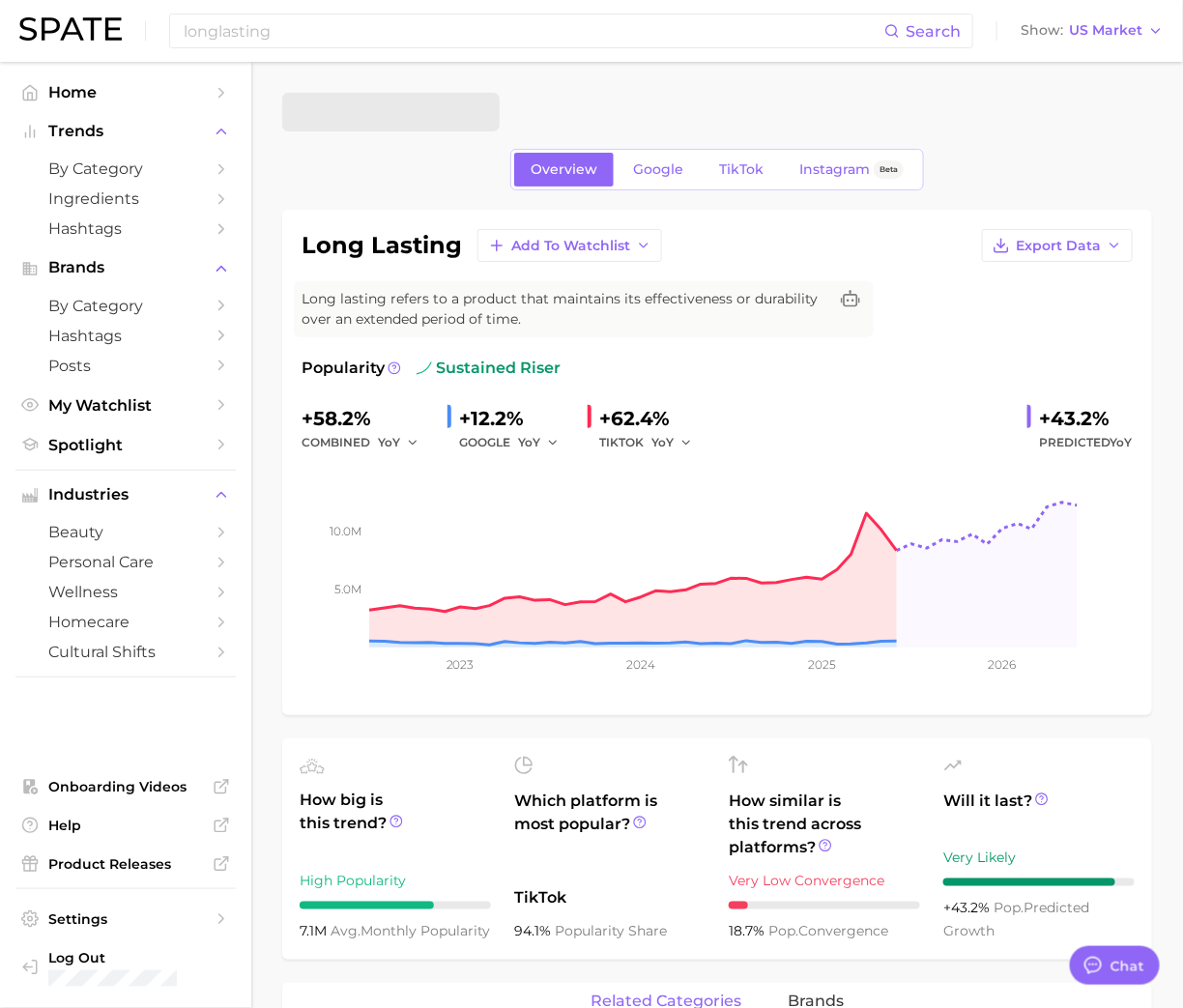 type on "x" 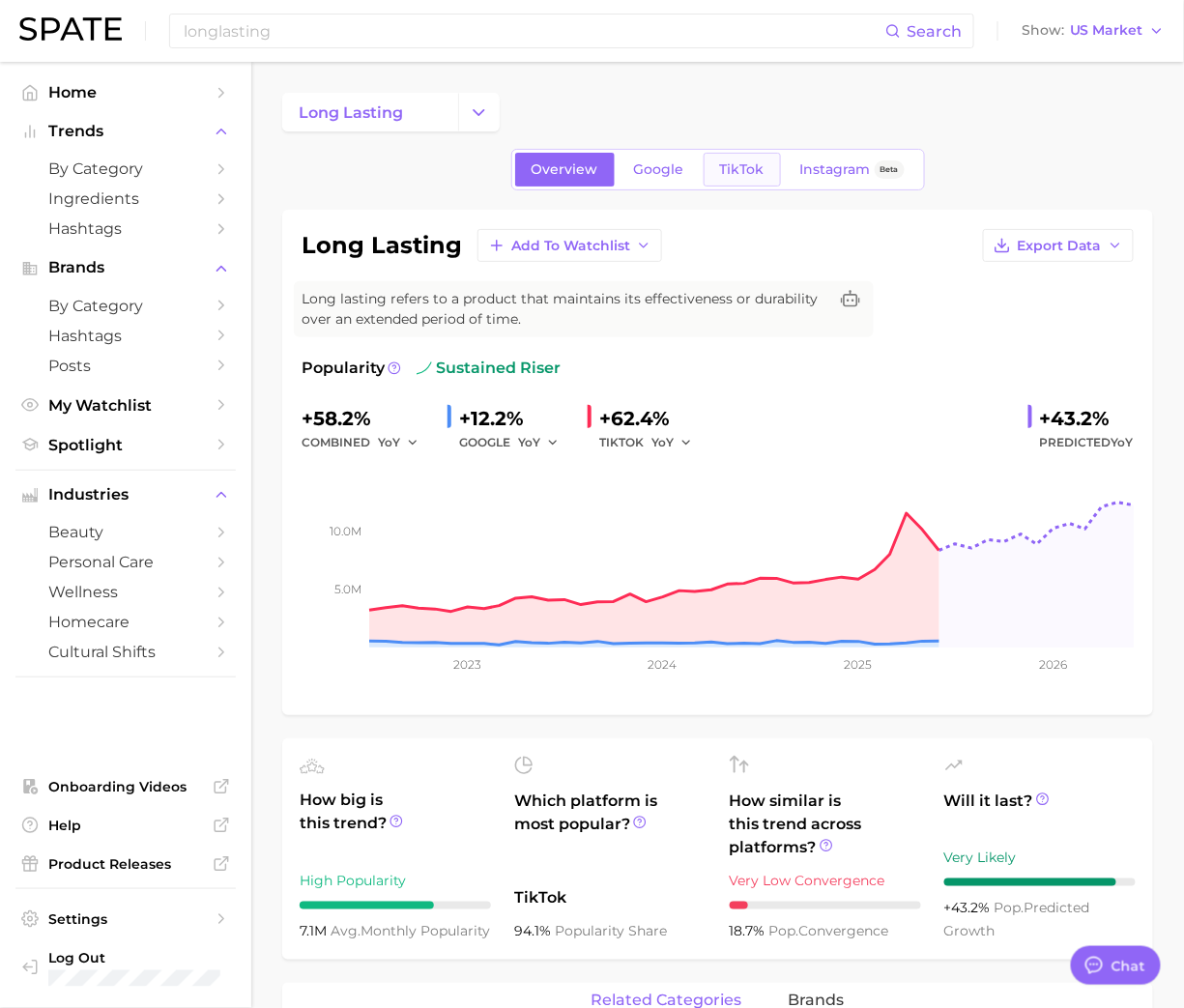 click on "TikTok" at bounding box center [742, 169] 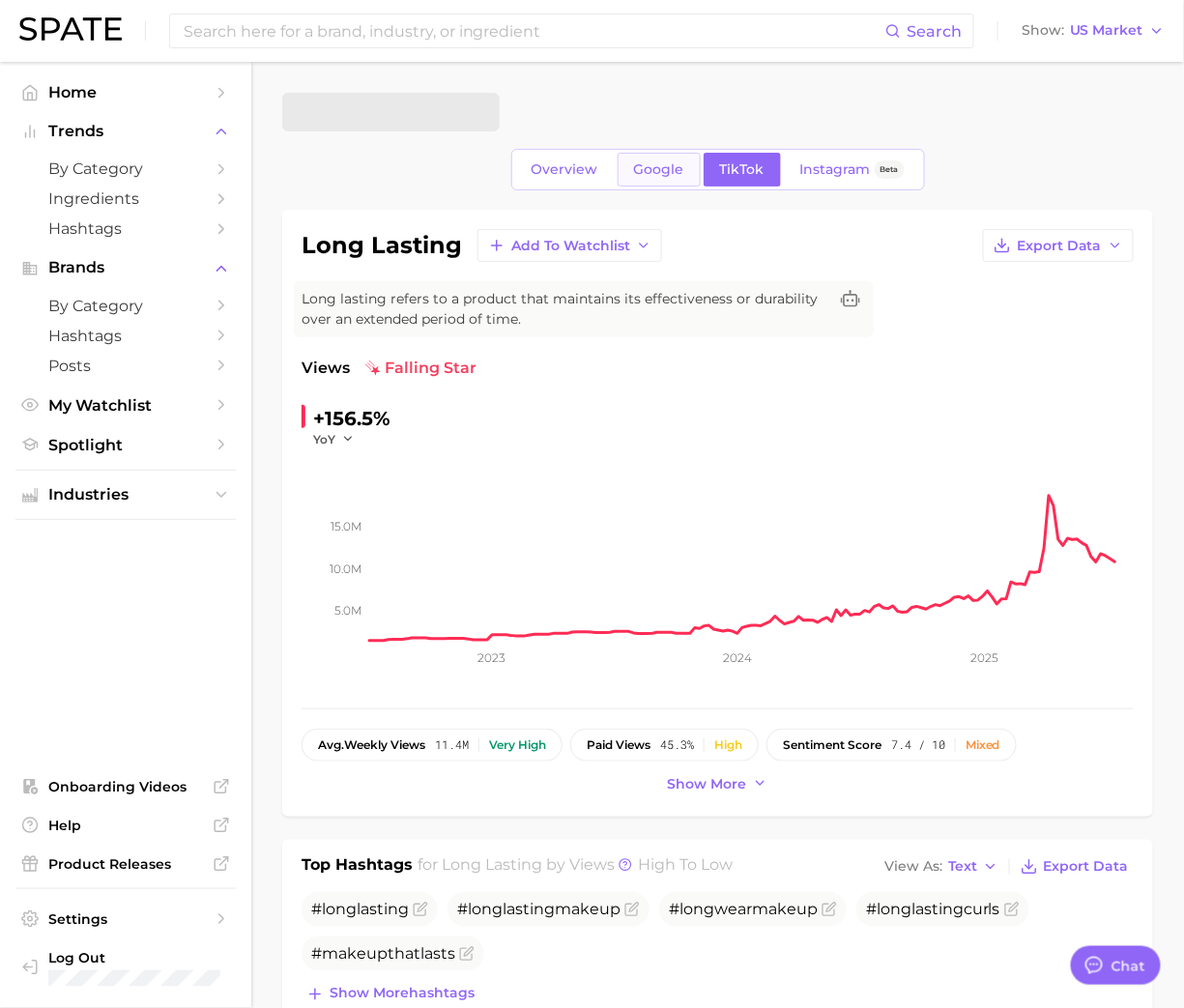 scroll, scrollTop: 0, scrollLeft: 0, axis: both 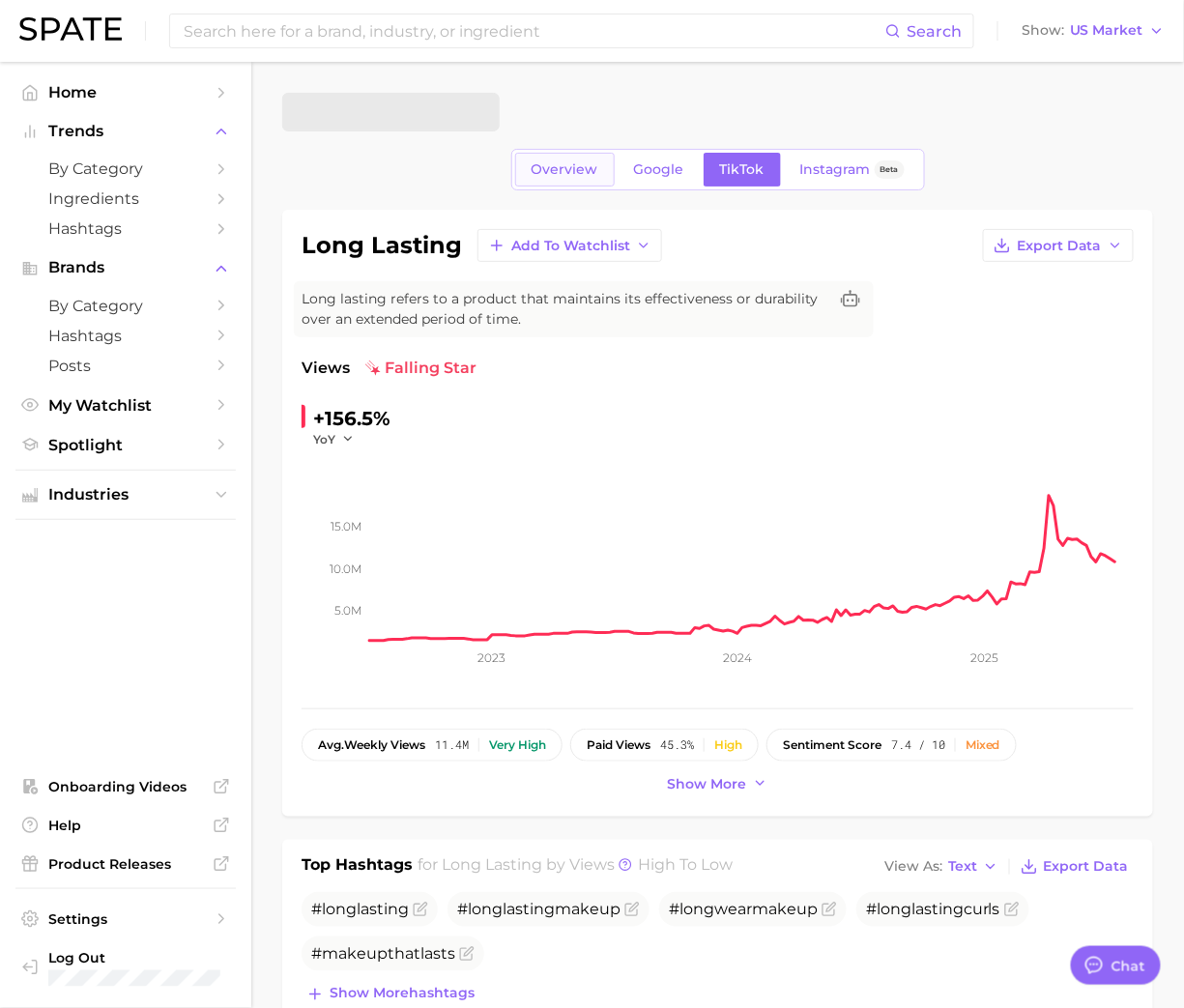 click on "Overview" at bounding box center (564, 169) 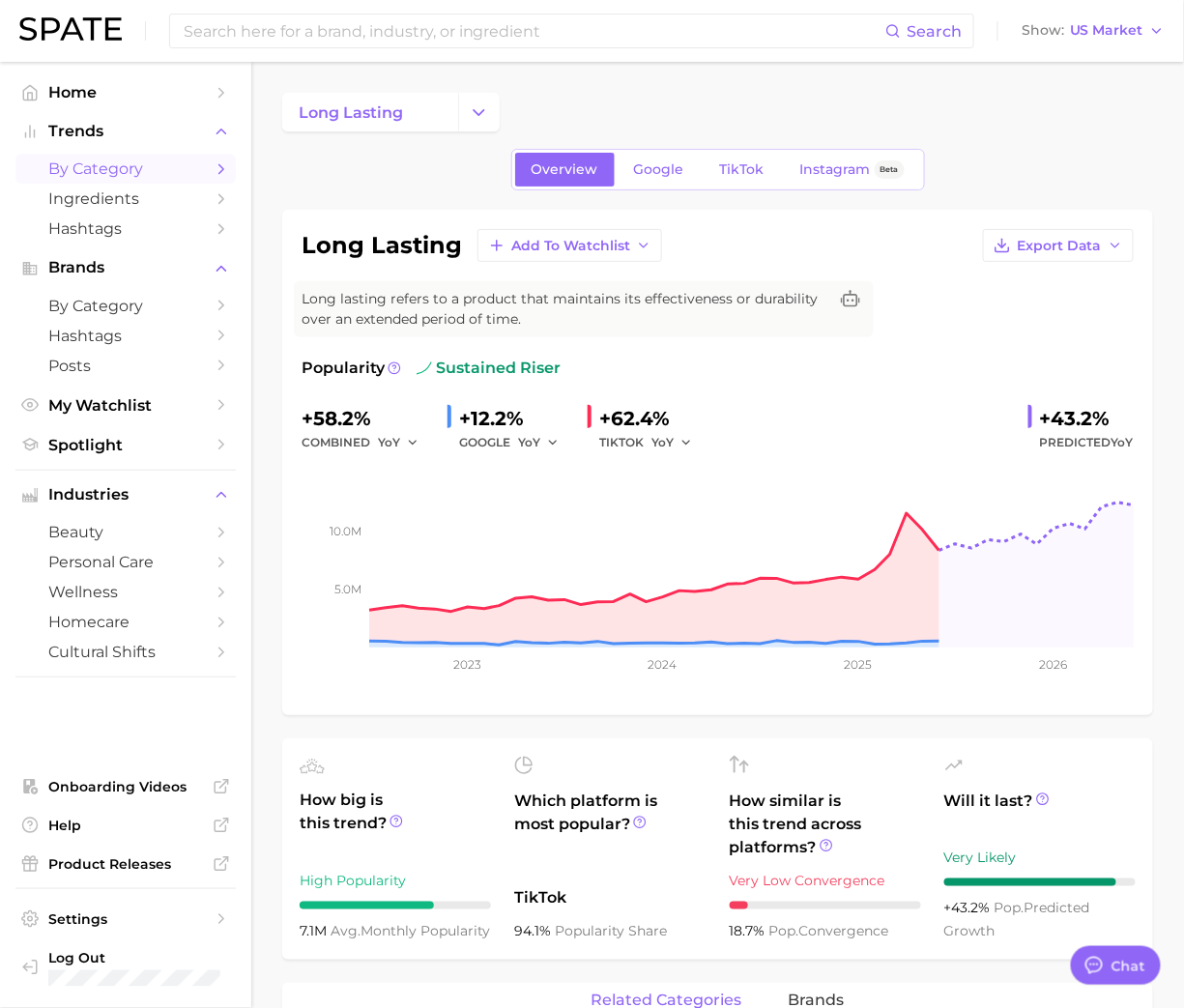 click on "by Category" at bounding box center [126, 168] 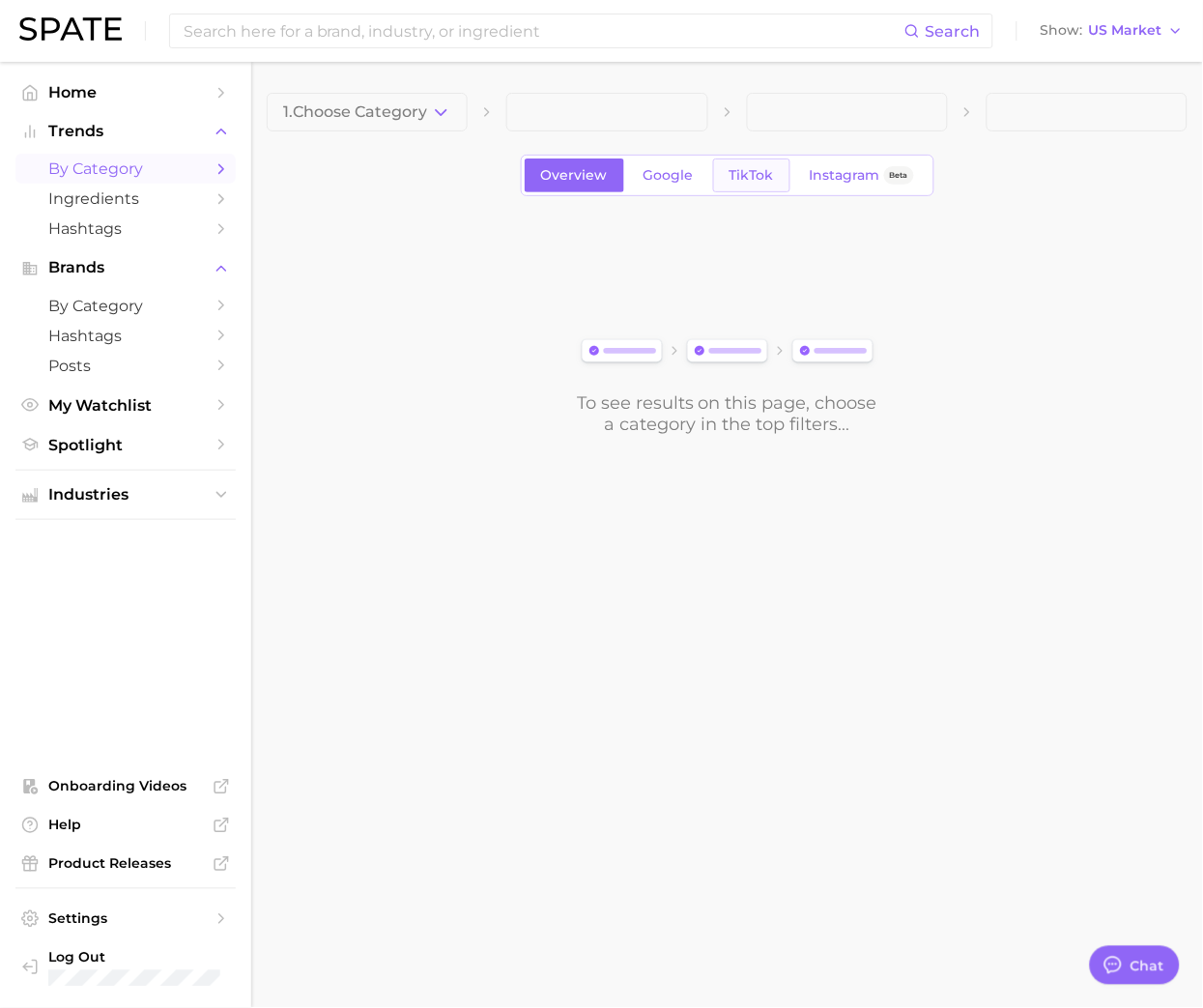 click on "TikTok" at bounding box center [752, 175] 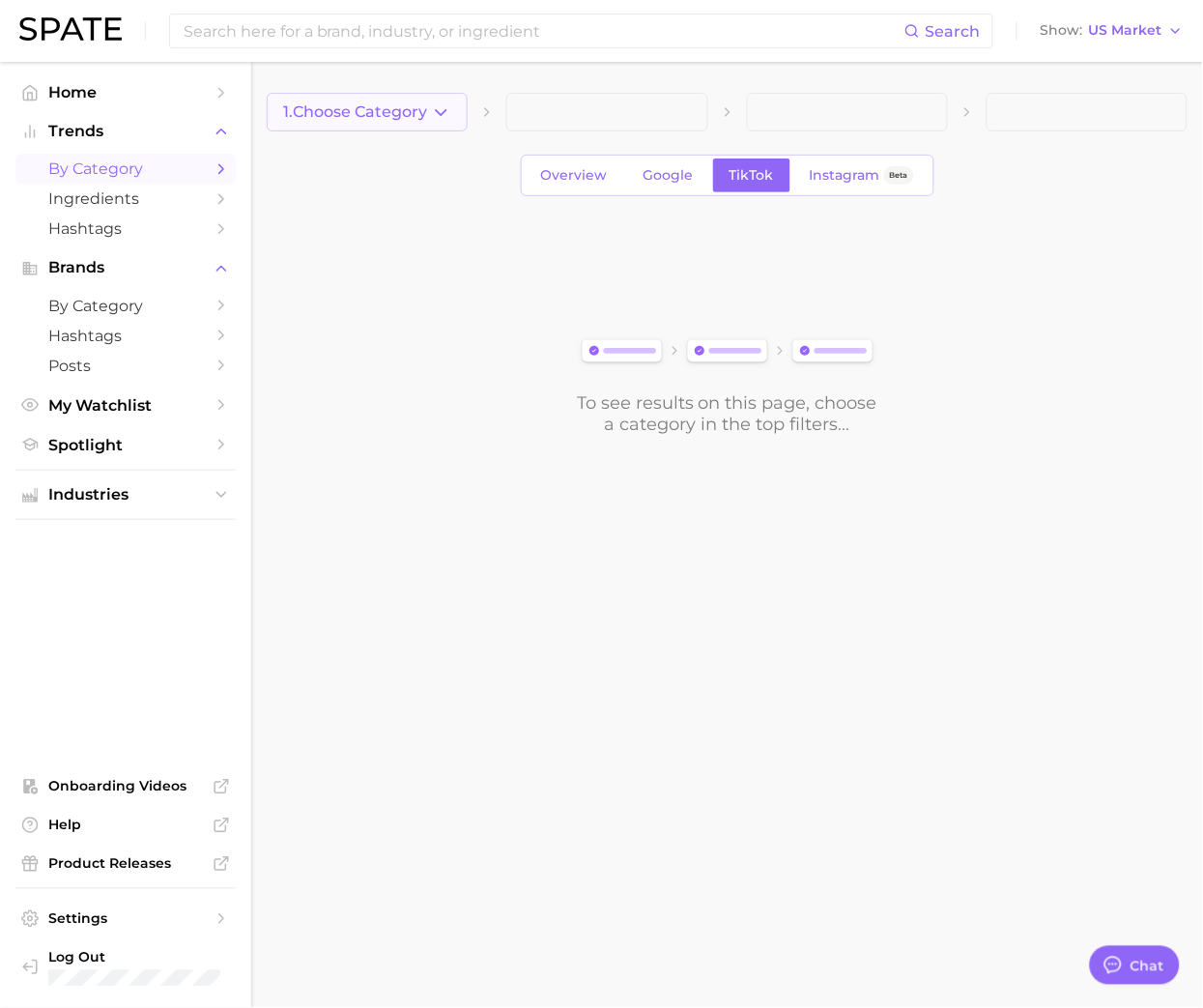 click 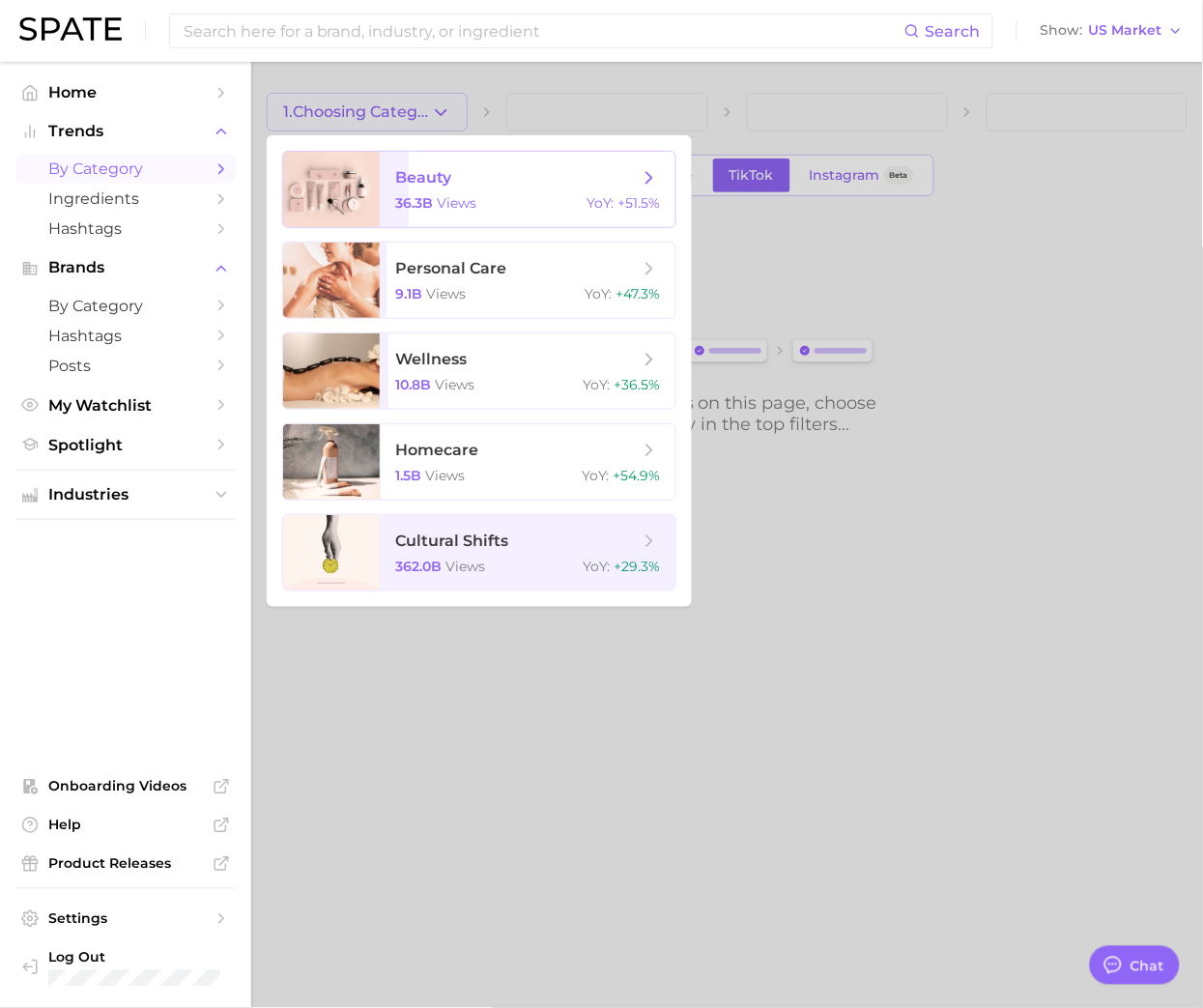 click on "36.3b   views" at bounding box center (436, 203) 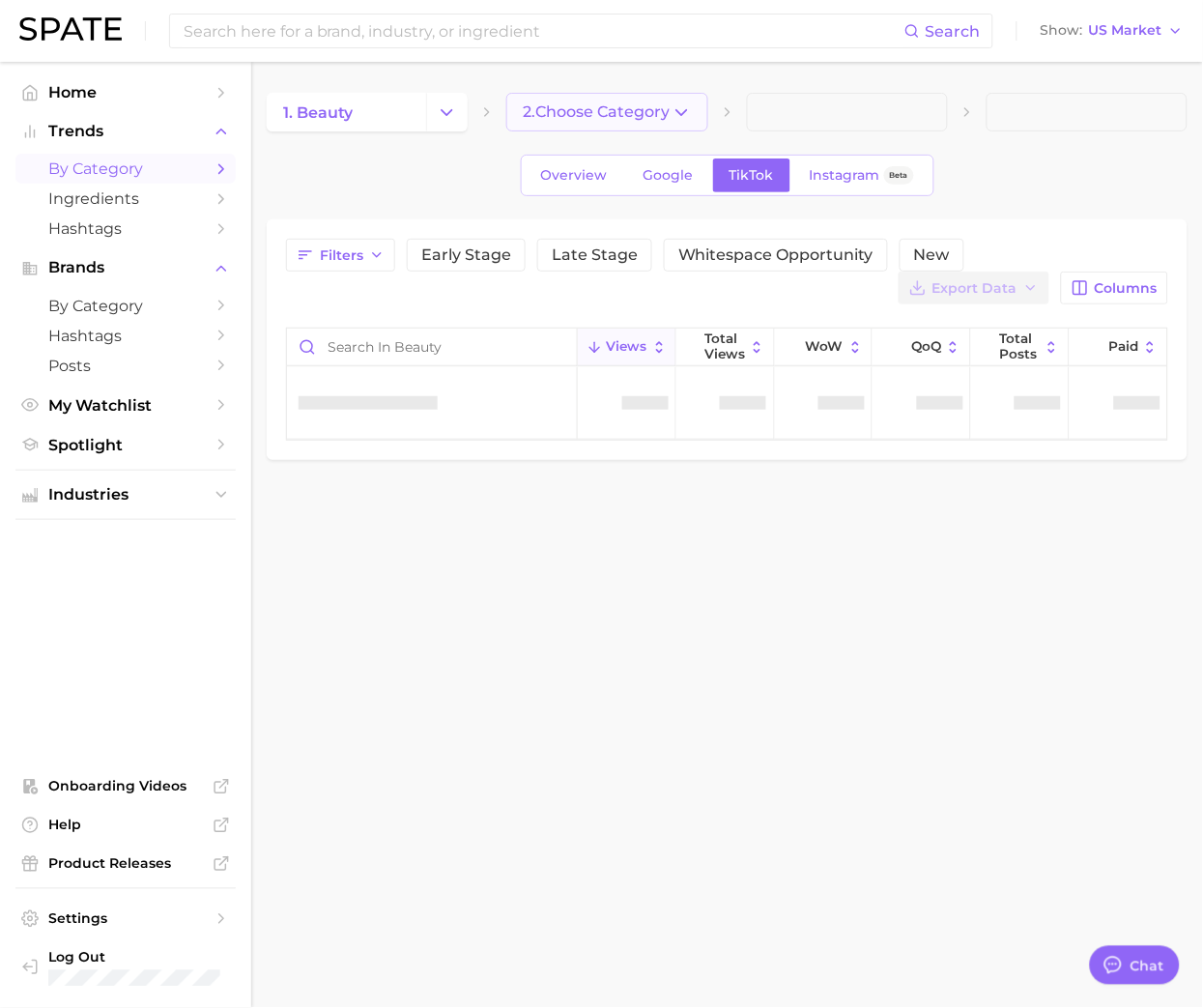 click 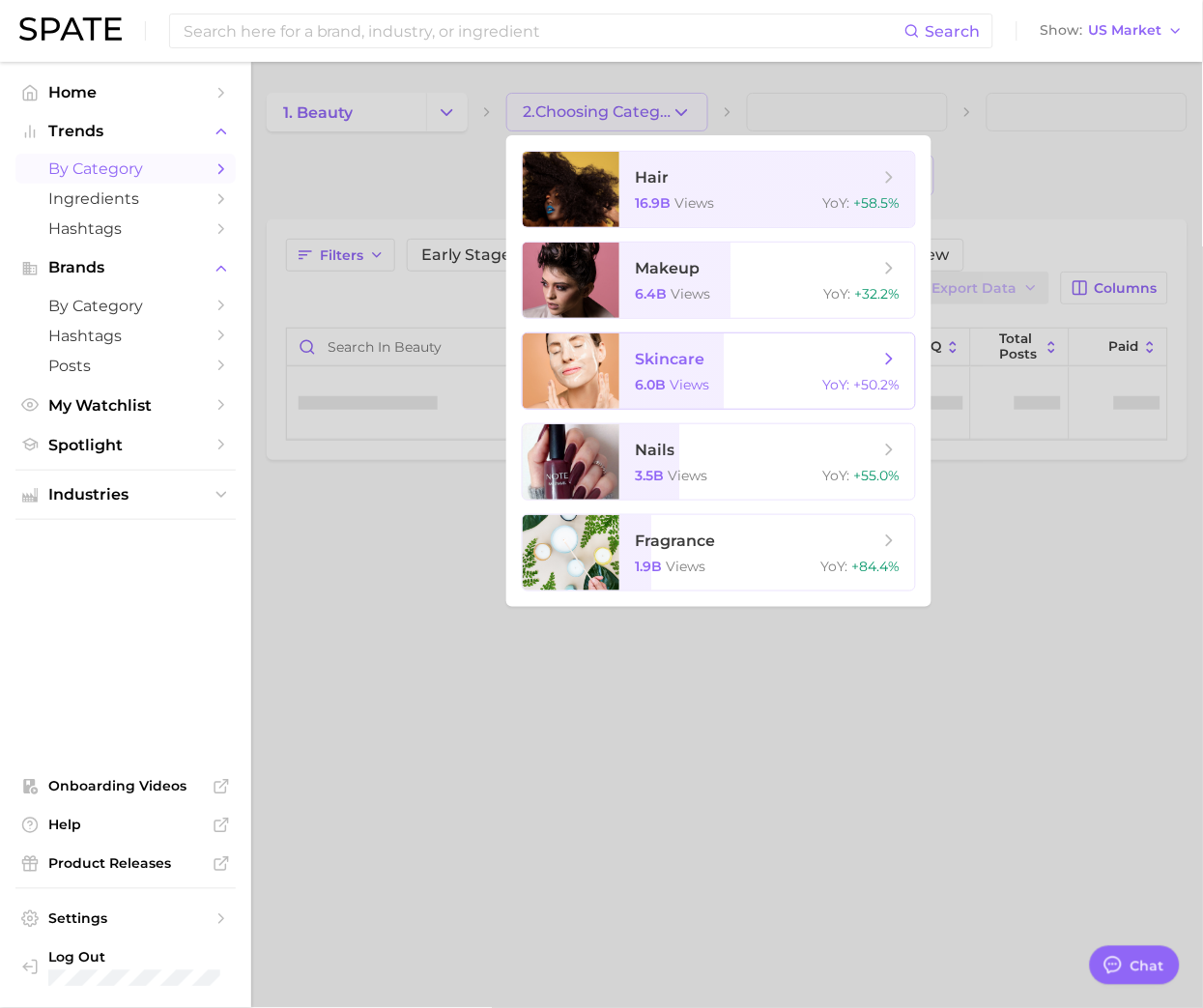 click on "skincare 6.0b   views YoY :   +50.2%" at bounding box center [767, 371] 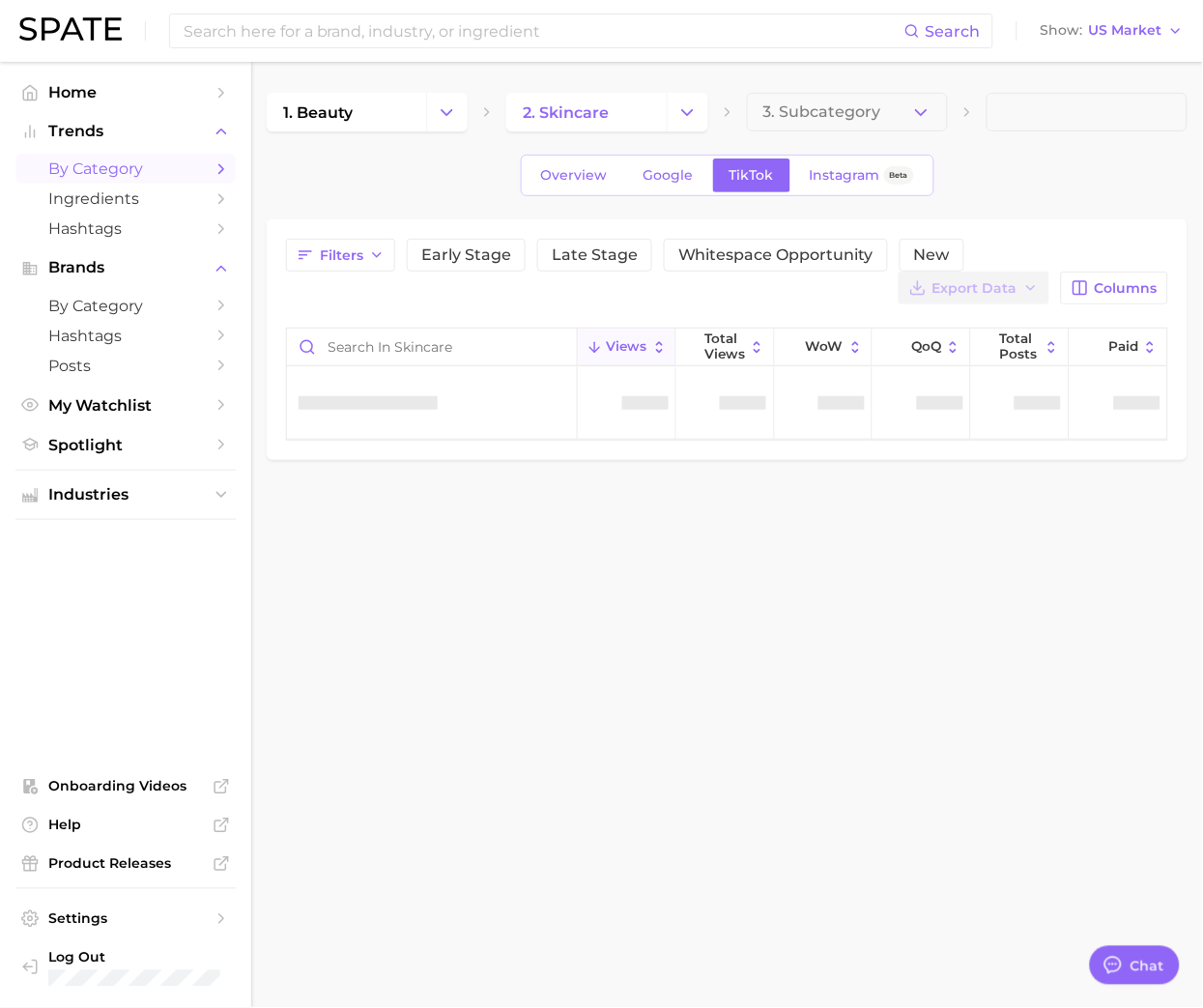 click on "3. Subcategory" at bounding box center (822, 112) 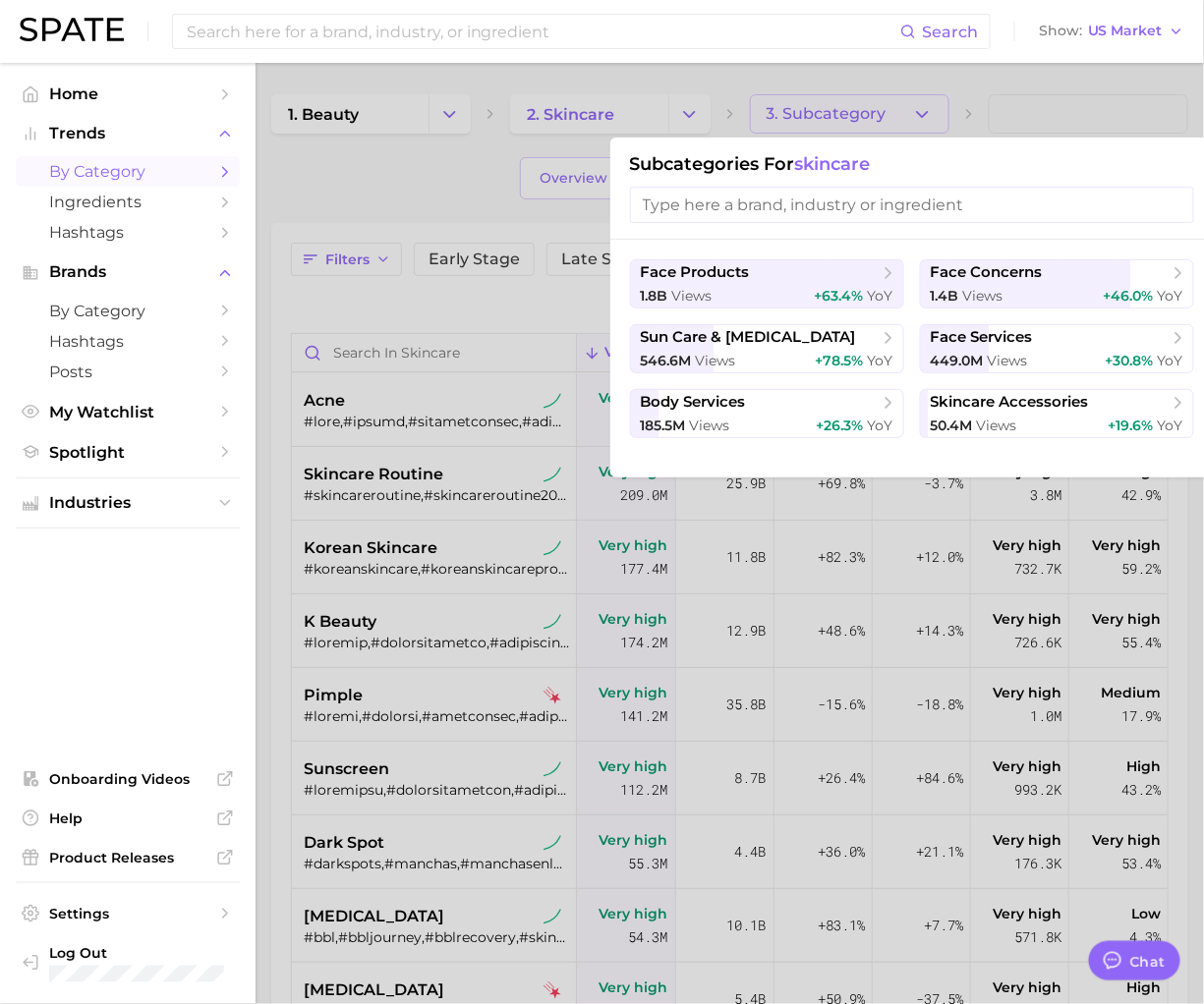 type on "x" 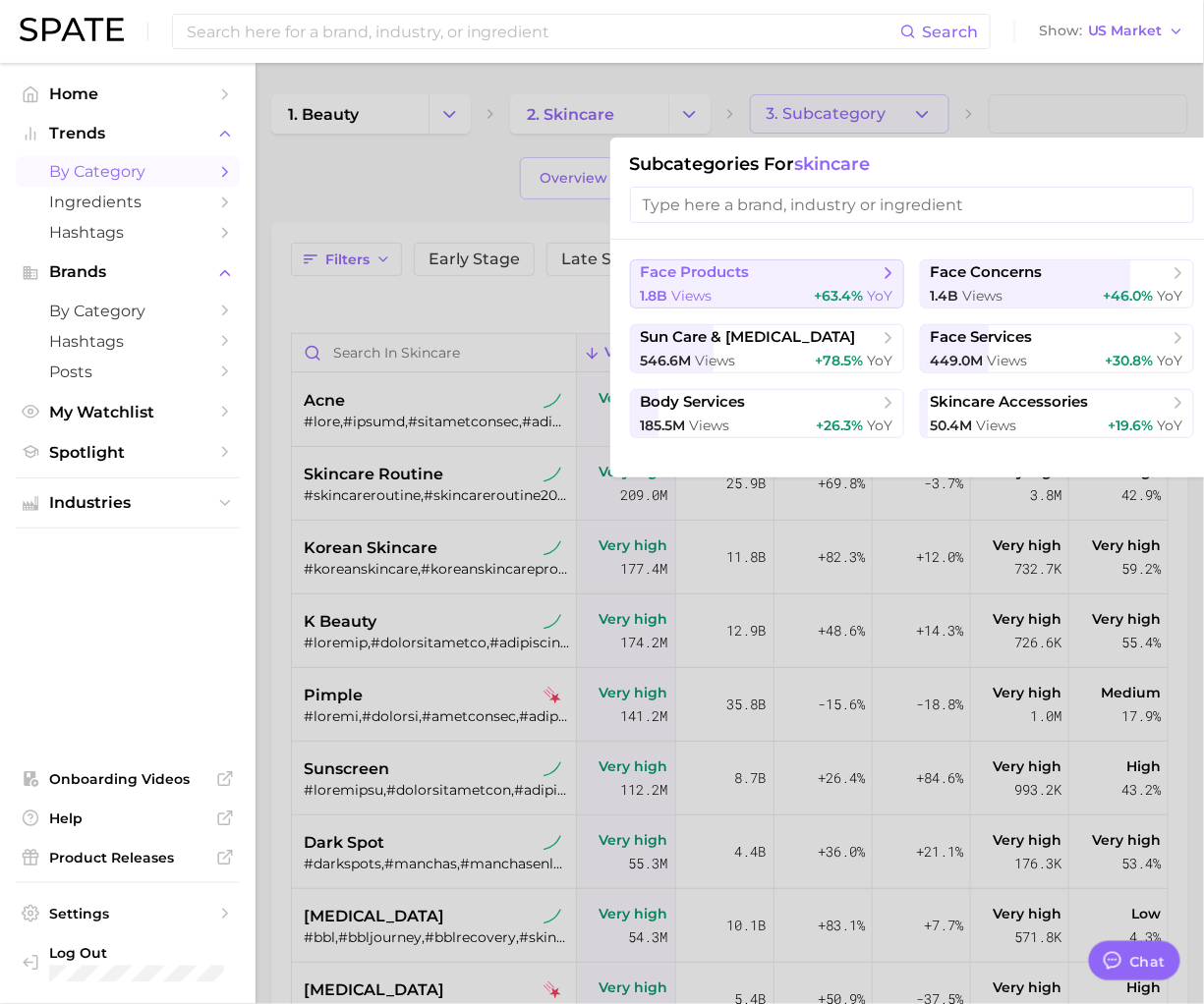 click on "1.8b   views +63.4%   YoY" at bounding box center [767, 296] 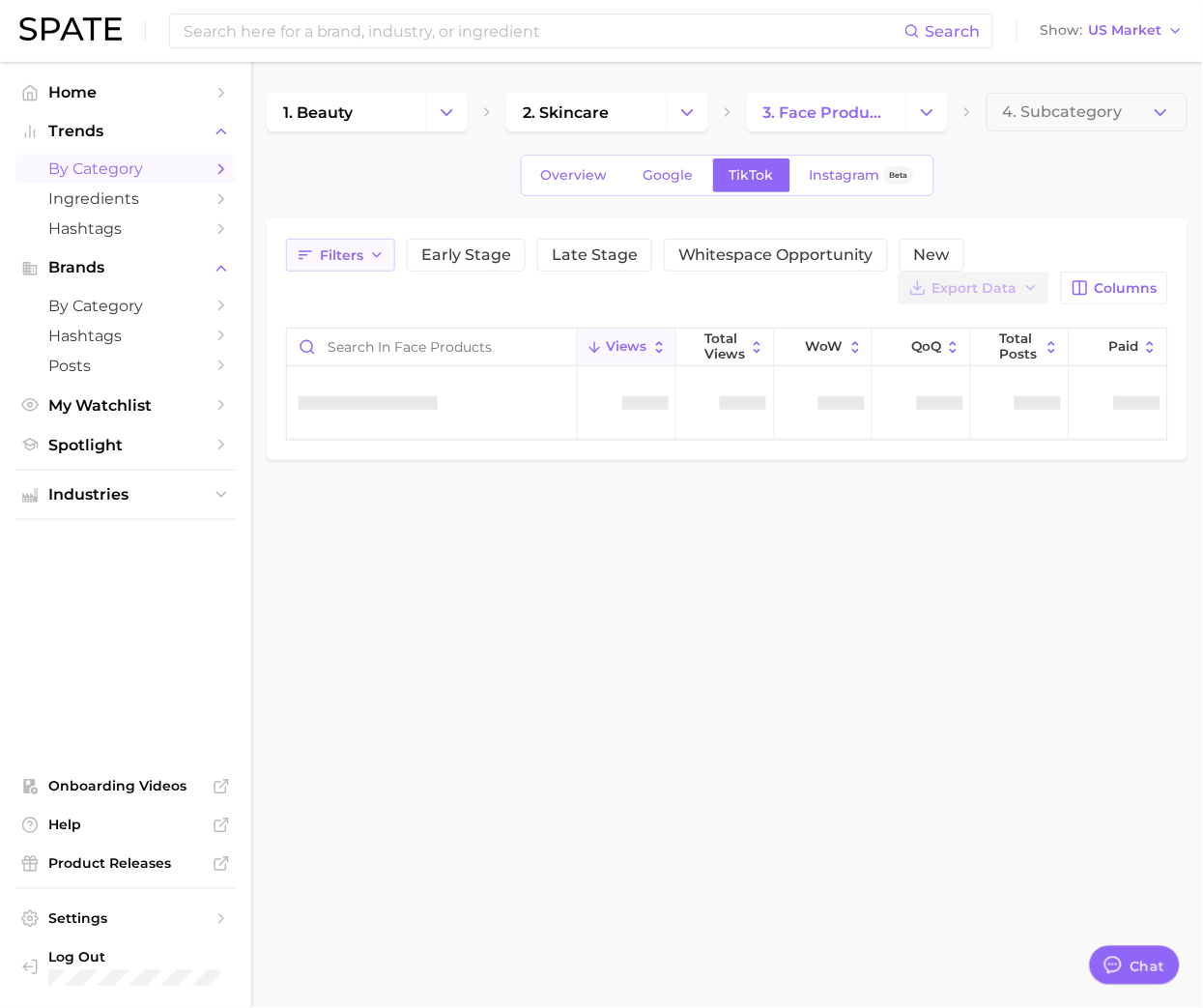 click on "Filters" at bounding box center (341, 255) 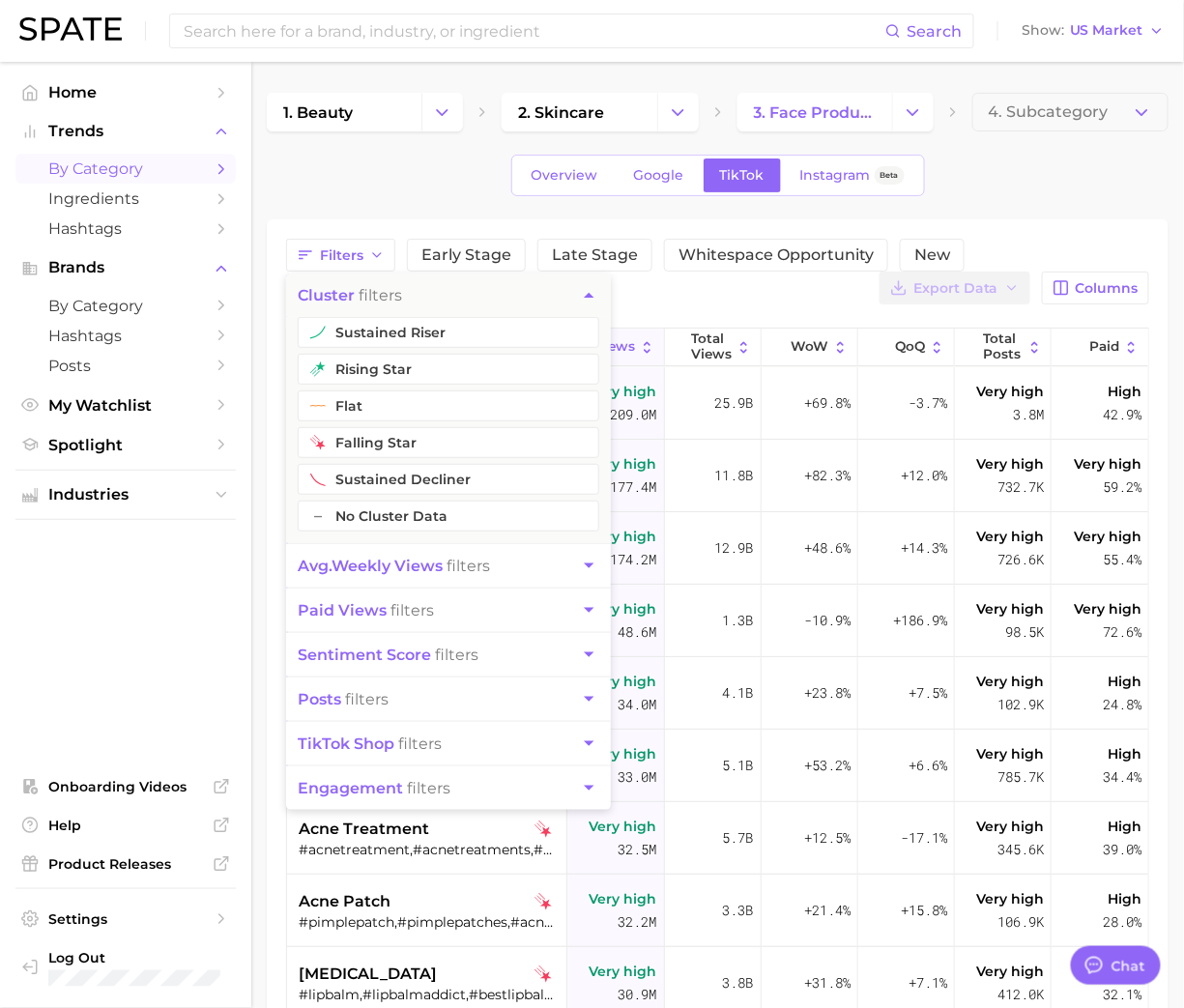 click on "Filters cluster   filters sustained riser   rising star   flat   falling star   sustained decliner   – No Cluster Data   avg.  weekly views   filters paid views   filters sentiment score   filters posts   filters TikTok shop   filters engagement   filters Early Stage Late Stage Whitespace Opportunity New Export Data Columns" at bounding box center (717, 272) 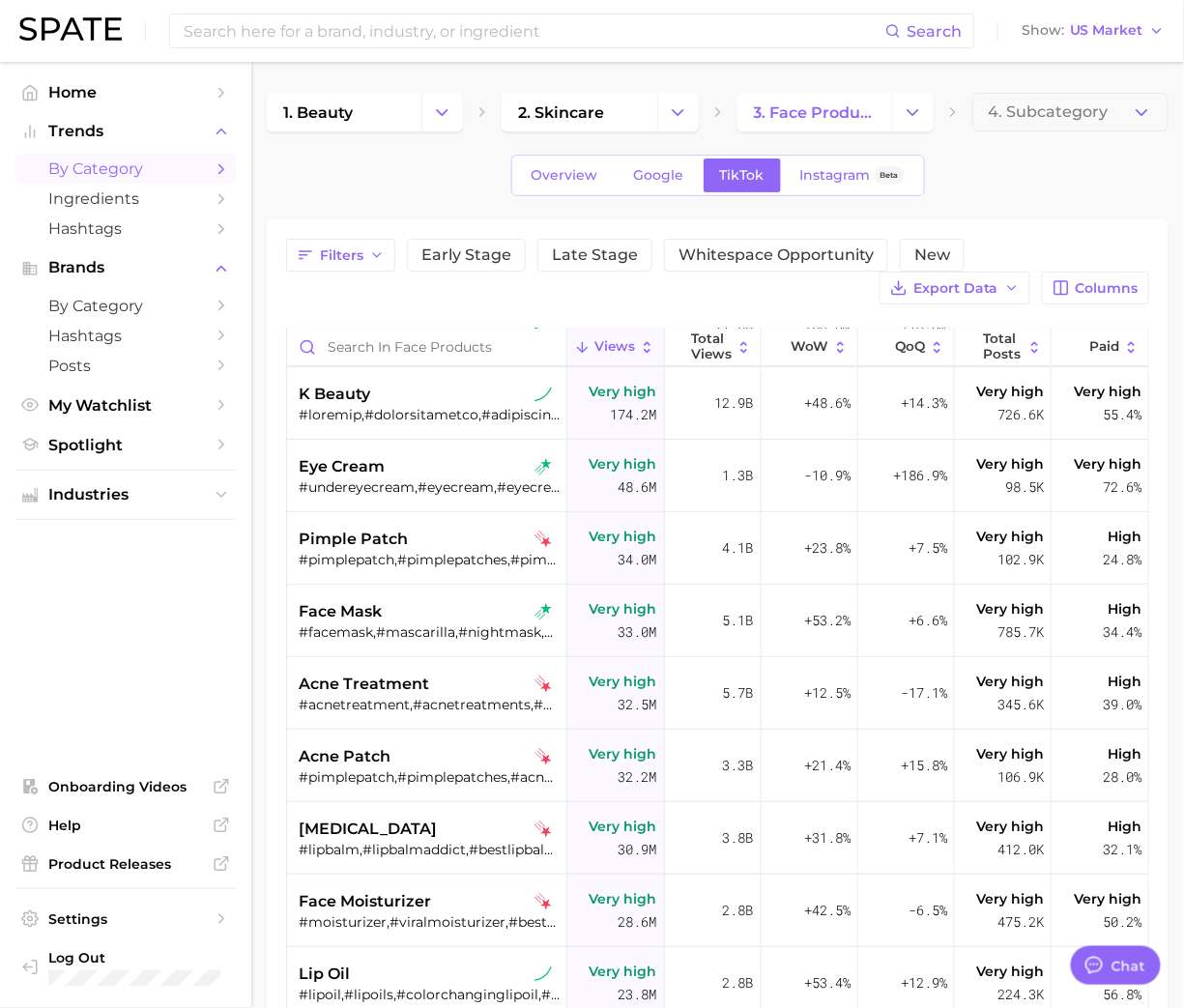 scroll, scrollTop: 0, scrollLeft: 0, axis: both 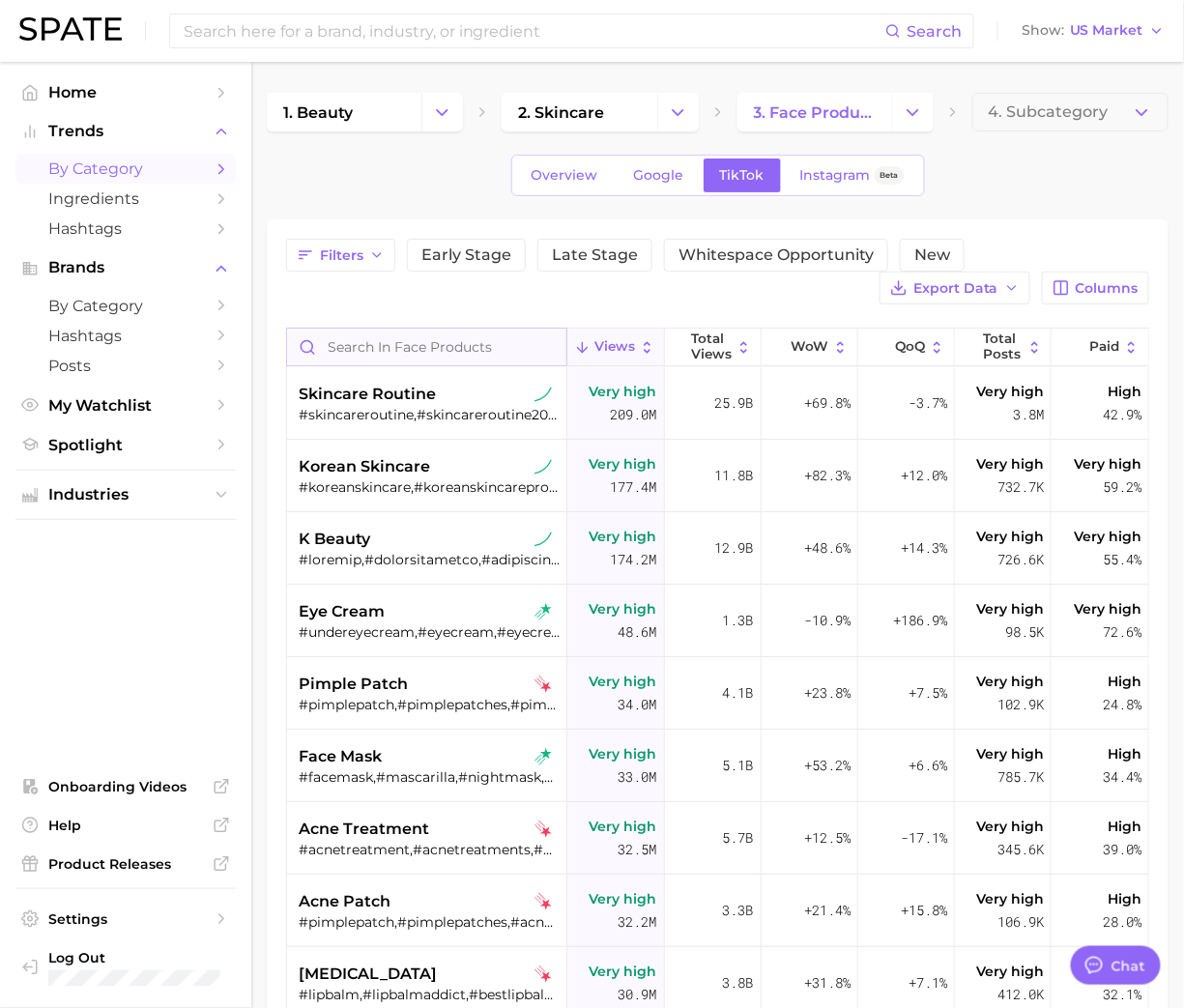 click at bounding box center (426, 347) 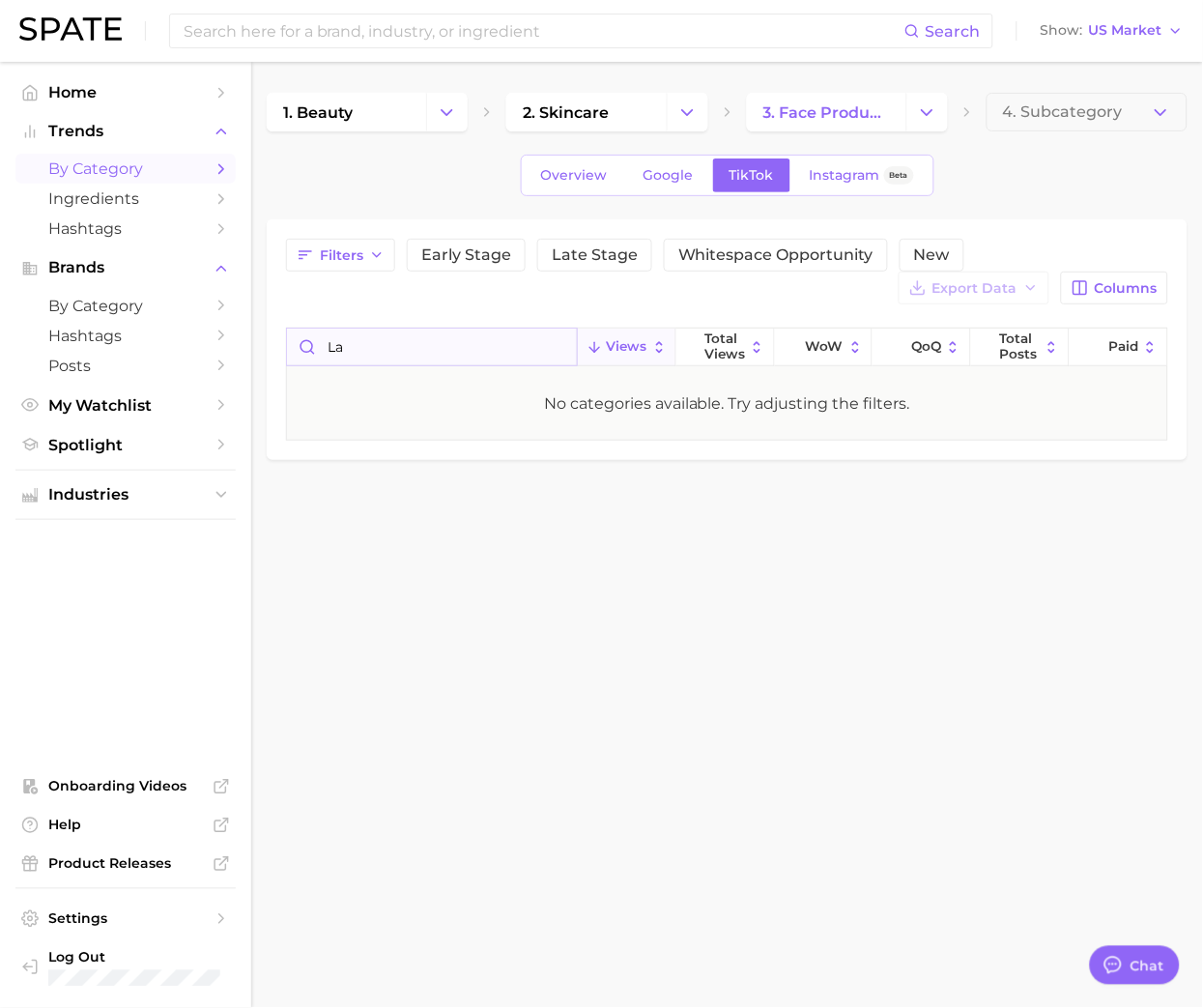 type on "l" 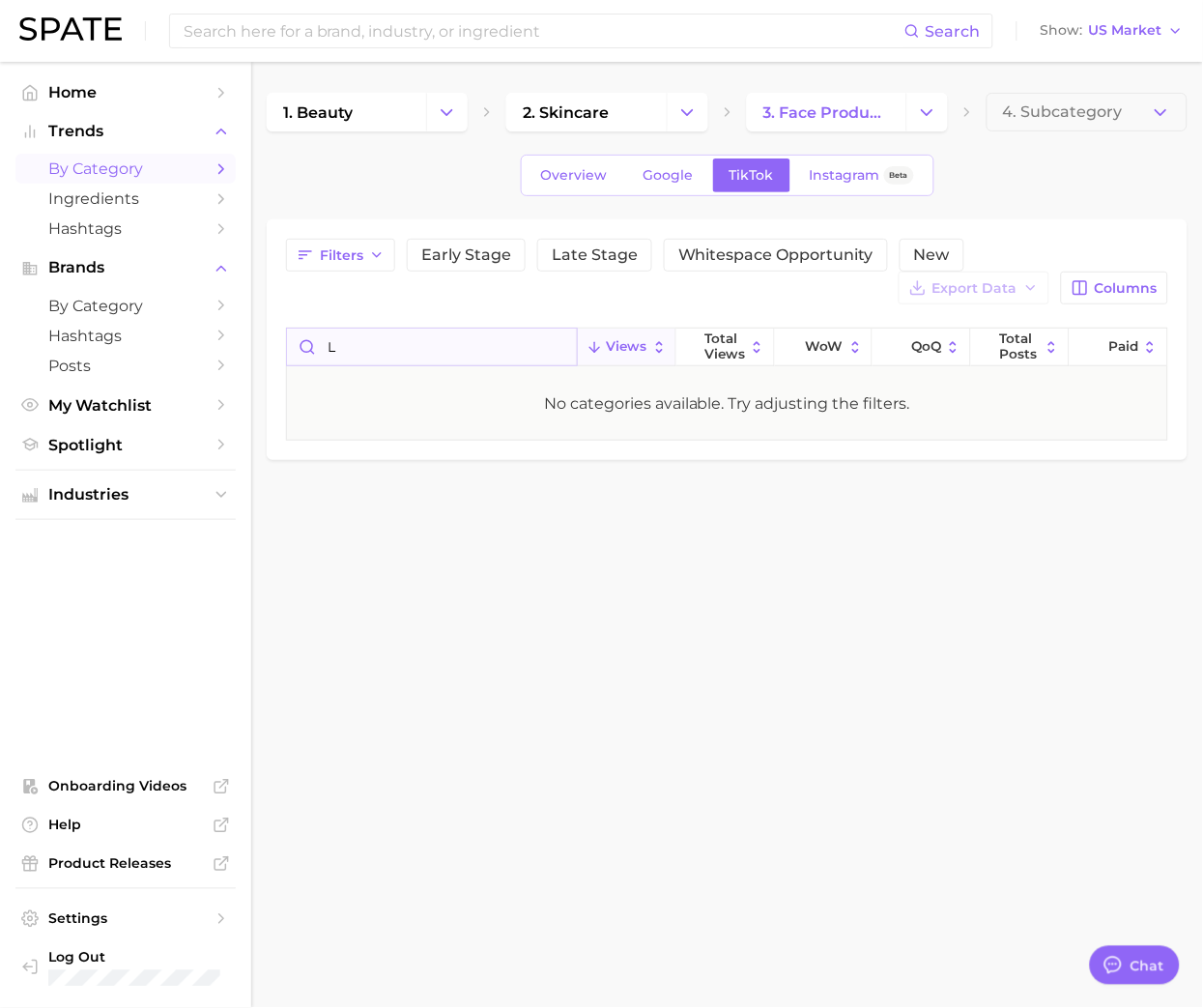 type 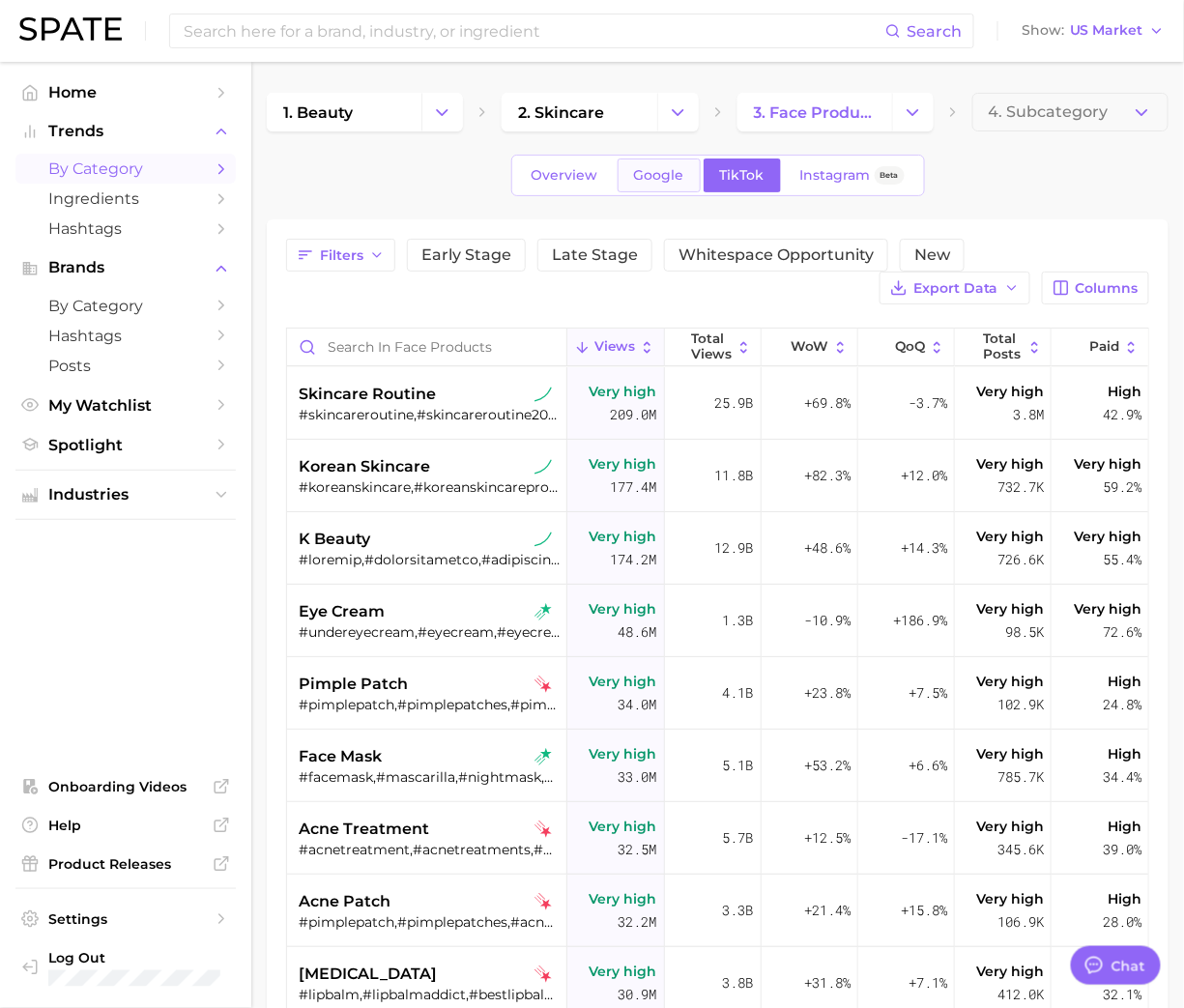 click on "Google" at bounding box center [659, 175] 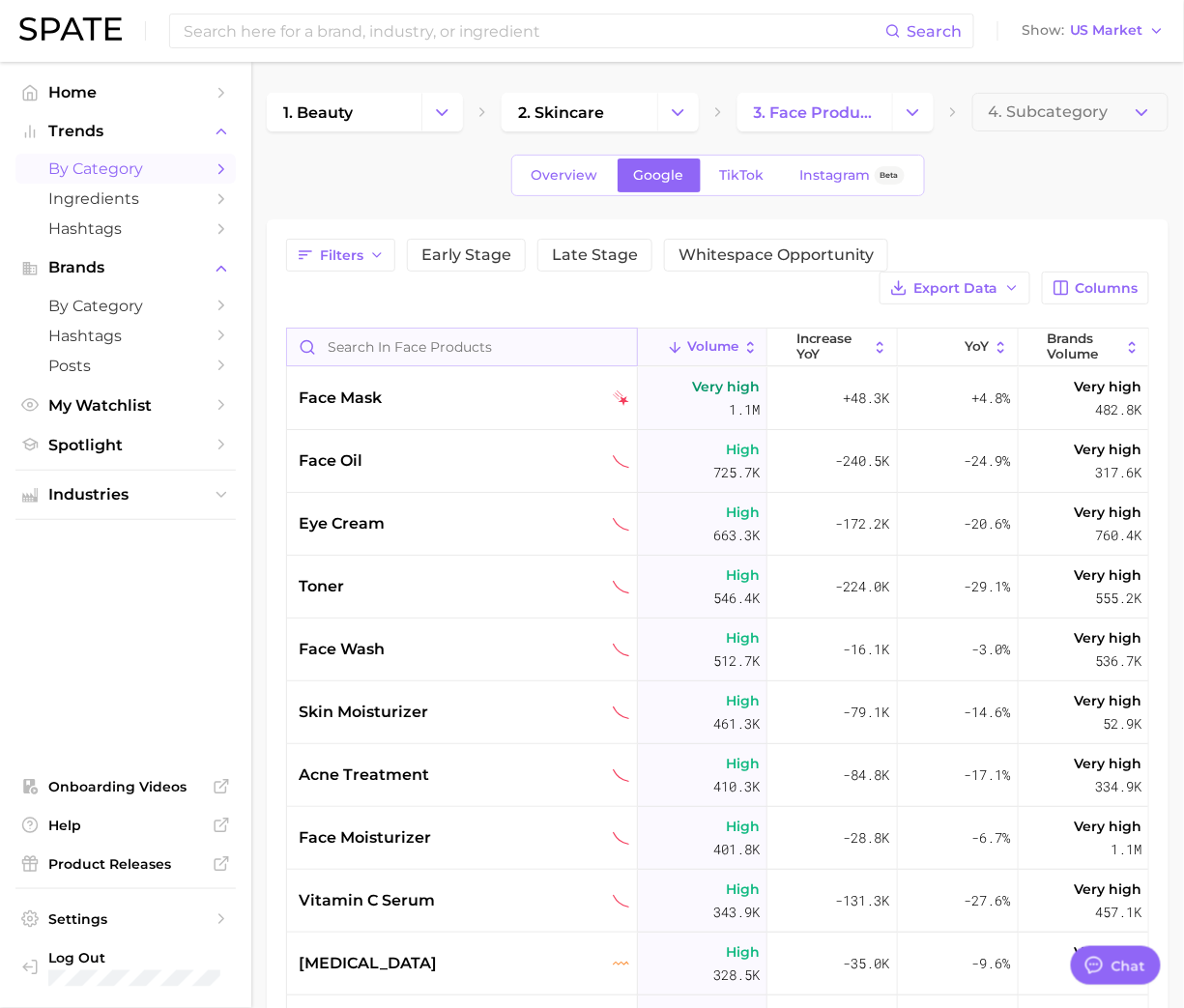 click on "Filters Early Stage Late Stage Whitespace Opportunity Export Data Columns Volume increase YoY YoY Brands Volume face mask Very high 1.1m +48.3k +4.8% Very high 482.8k face oil High 725.7k -240.5k -24.9% Very high 317.6k eye cream High 663.3k -172.2k -20.6% Very high 760.4k toner High 546.4k -224.0k -29.1% Very high 555.2k face wash High 512.7k -16.1k -3.0% Very high 536.7k skin moisturizer High 461.3k -79.1k -14.6% Very high 52.9k acne treatment High 410.3k -84.8k -17.1% Very high 334.9k face moisturizer High 401.8k -28.8k -6.7% Very high 1.1m vitamin c serum High 343.9k -131.3k -27.6% Very high 457.1k [MEDICAL_DATA] High 328.5k -35.0k -9.6% Very high 950.3k vitamin serum High 327.5k -101.5k -23.7% Very high 201.3k [MEDICAL_DATA] High 325.7k -86.8k -21.1% Very high 137.8k face cream High 305.4k -42.9k -12.3% Very high 1.2m face serum High 290.7k -75.8k -20.7% Very high 607.7k pimple patch High 273.0k +20.7k +8.2% Very high 122.8k eyelash serum High 258.6k -68.7k -21.0% Very high 471.5k [MEDICAL_DATA] topical High 240.8k" at bounding box center [717, 787] 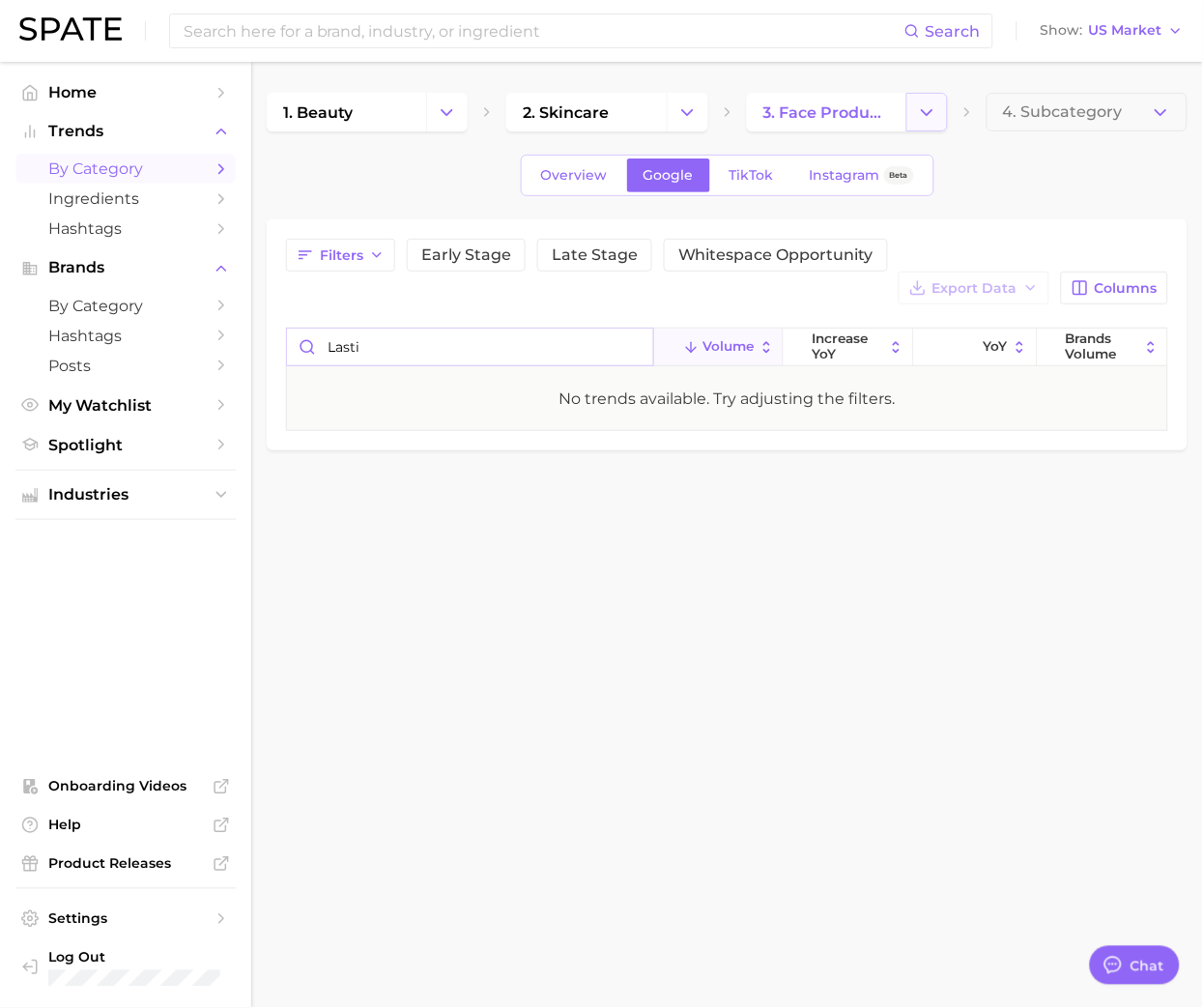 click at bounding box center (927, 112) 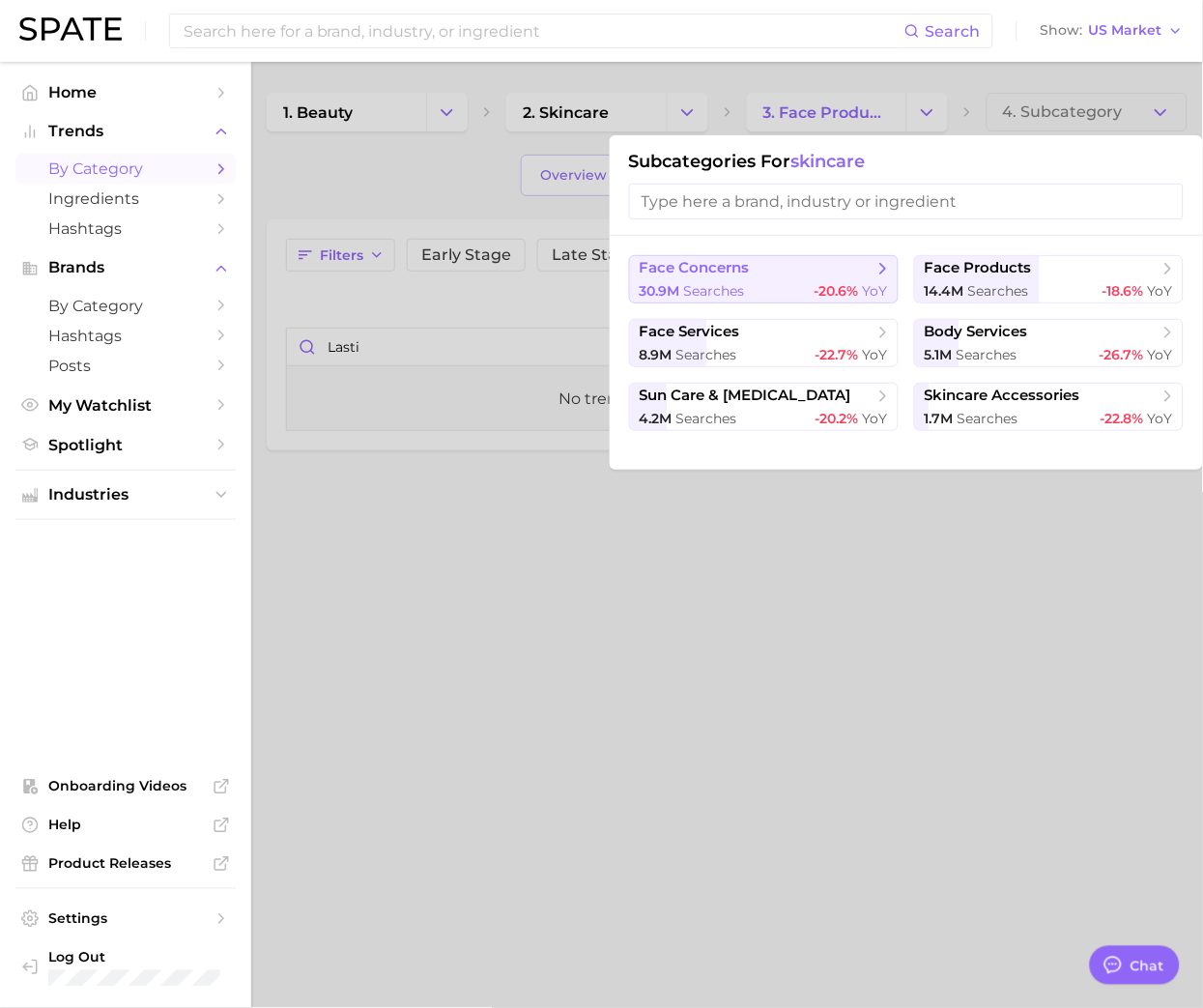 click on "-20.6%" at bounding box center (837, 291) 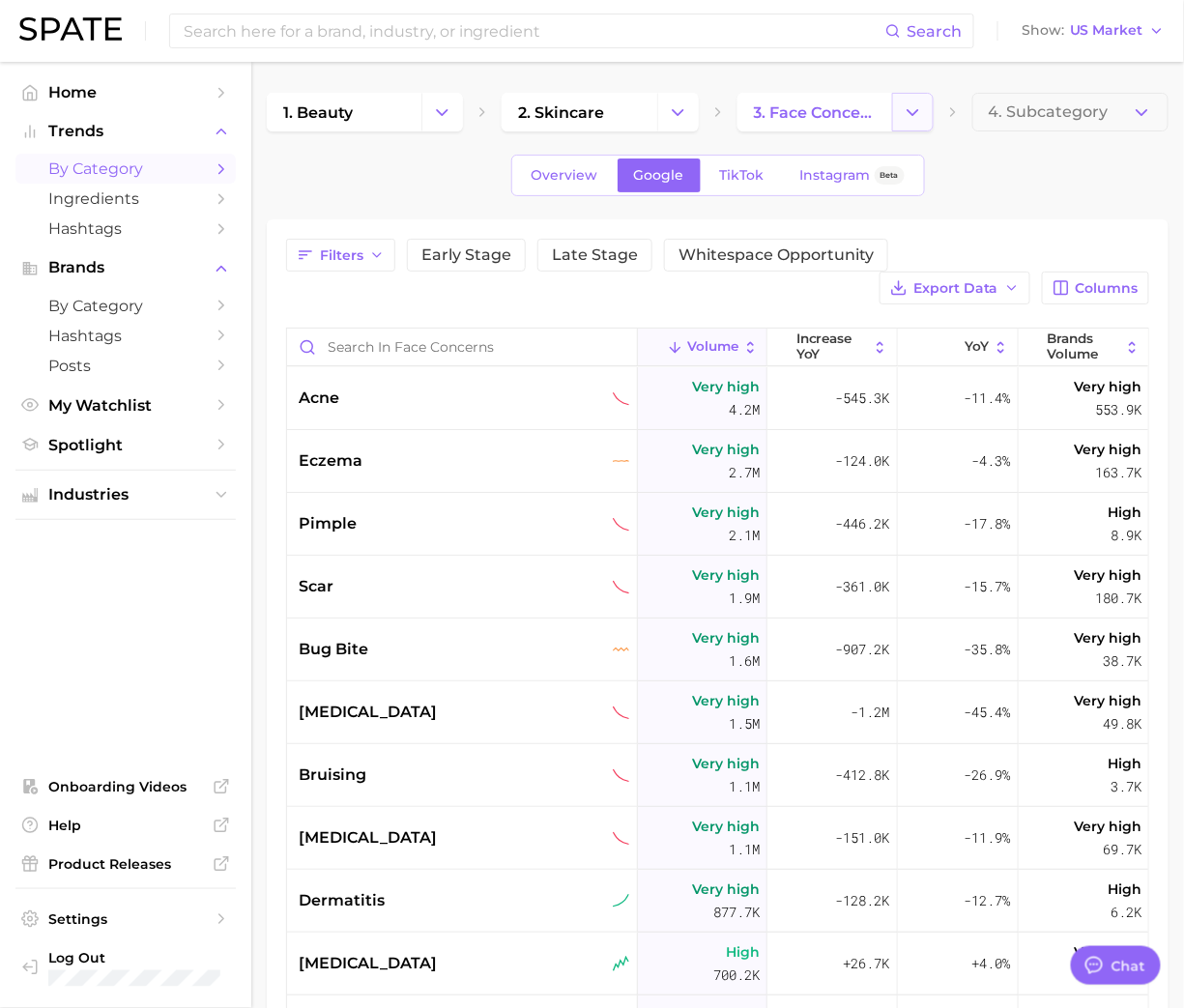 click 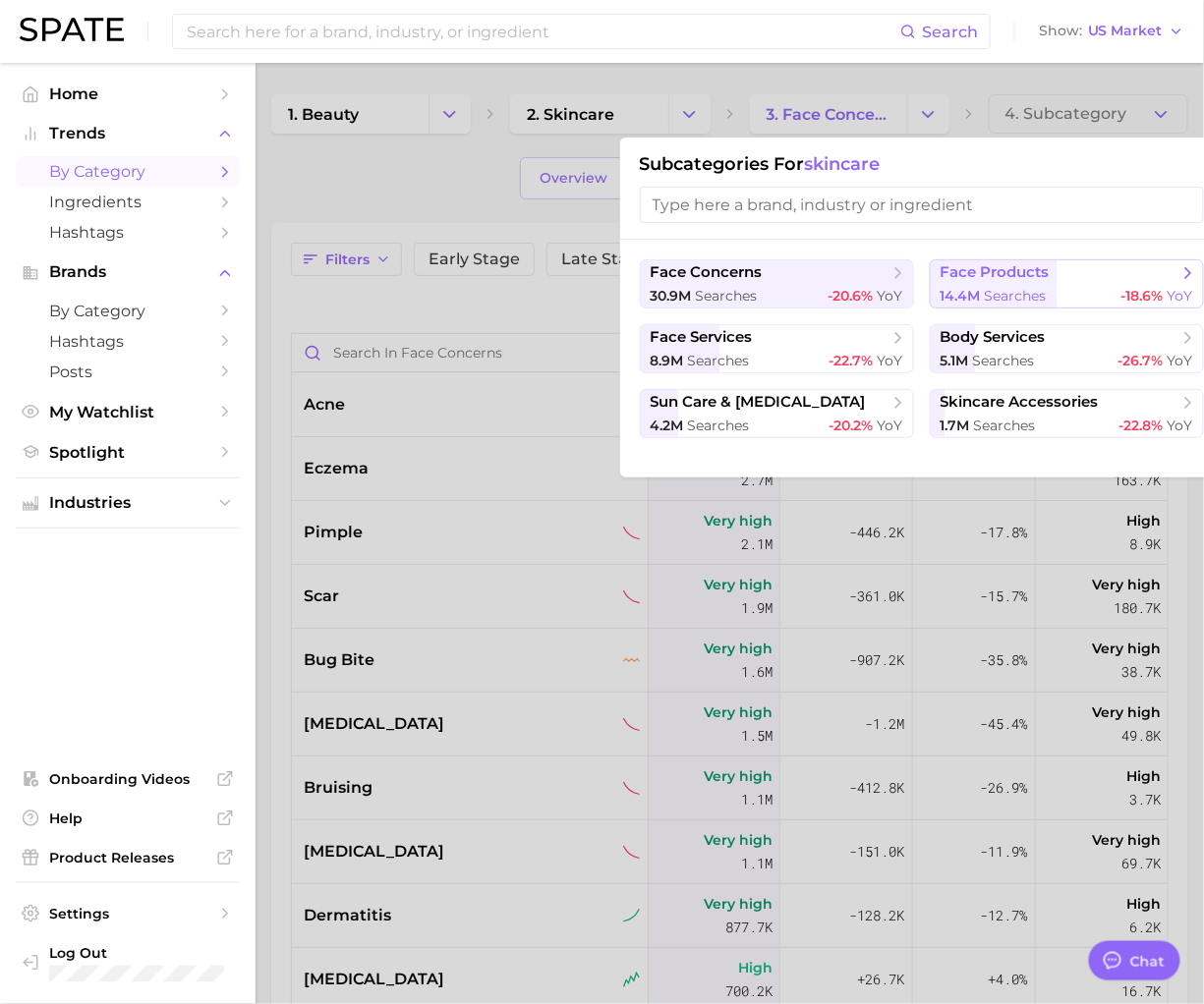 click on "searches" at bounding box center [1015, 296] 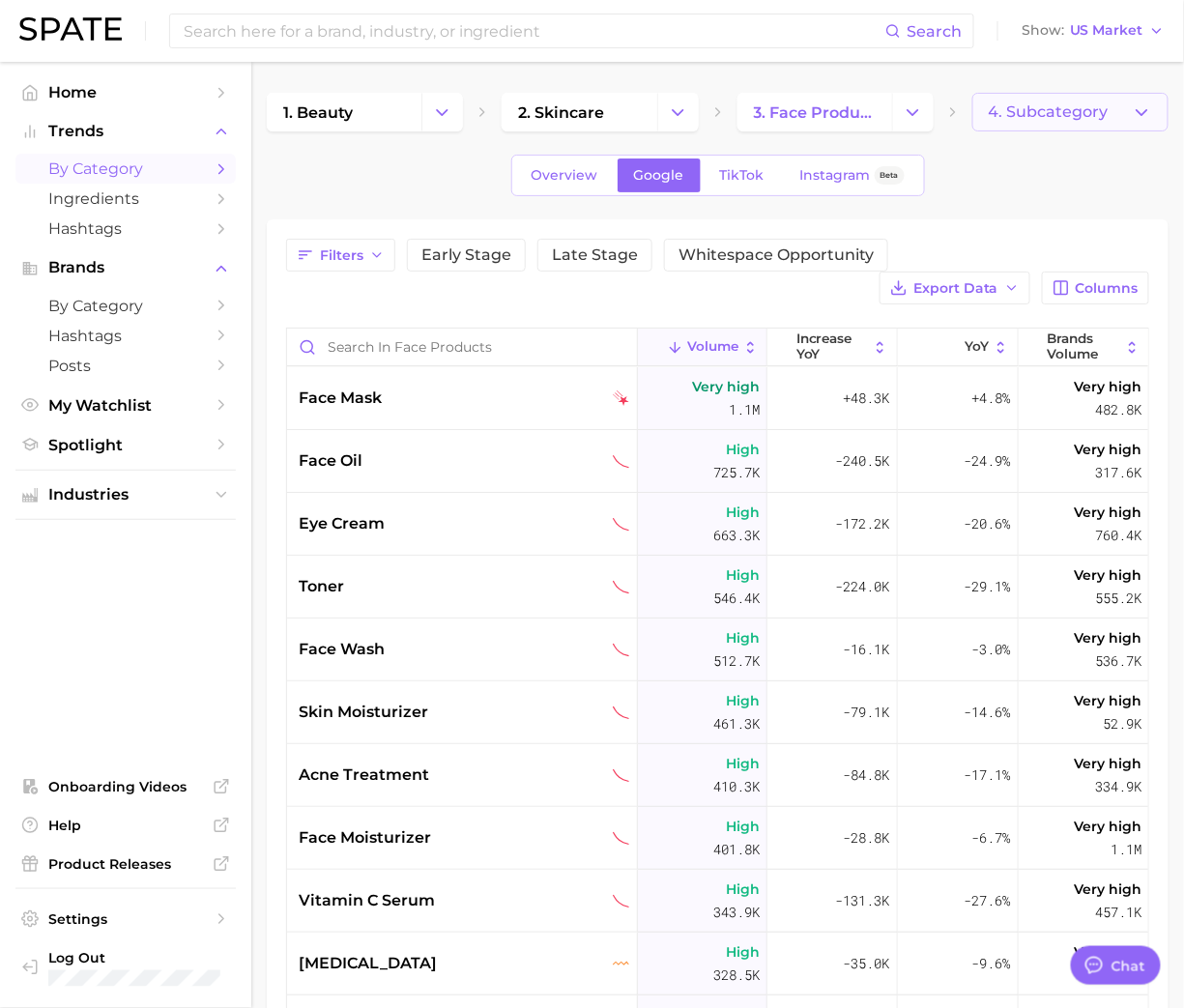click on "4. Subcategory" at bounding box center (1049, 112) 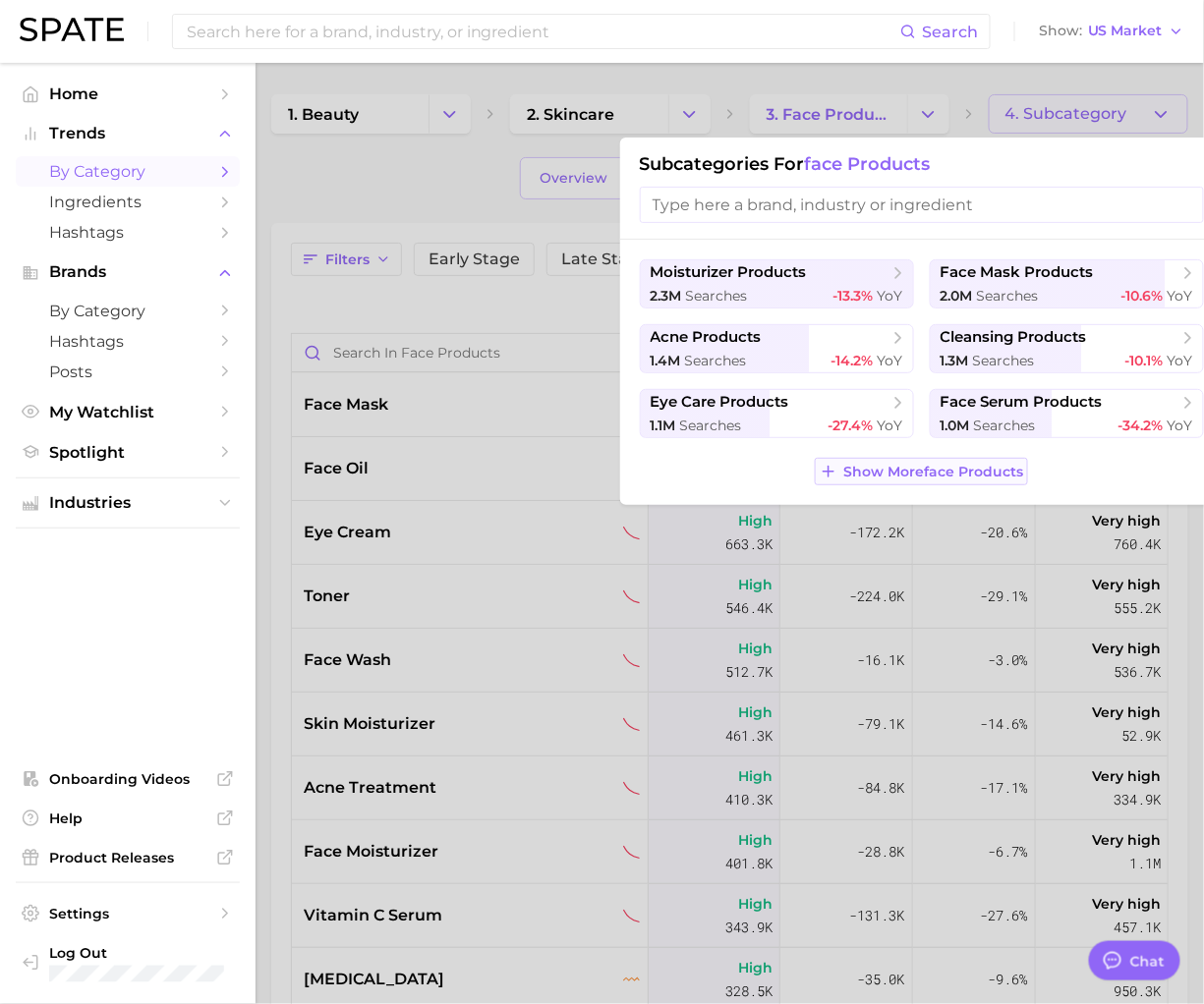 click on "Show More  face products" at bounding box center (933, 472) 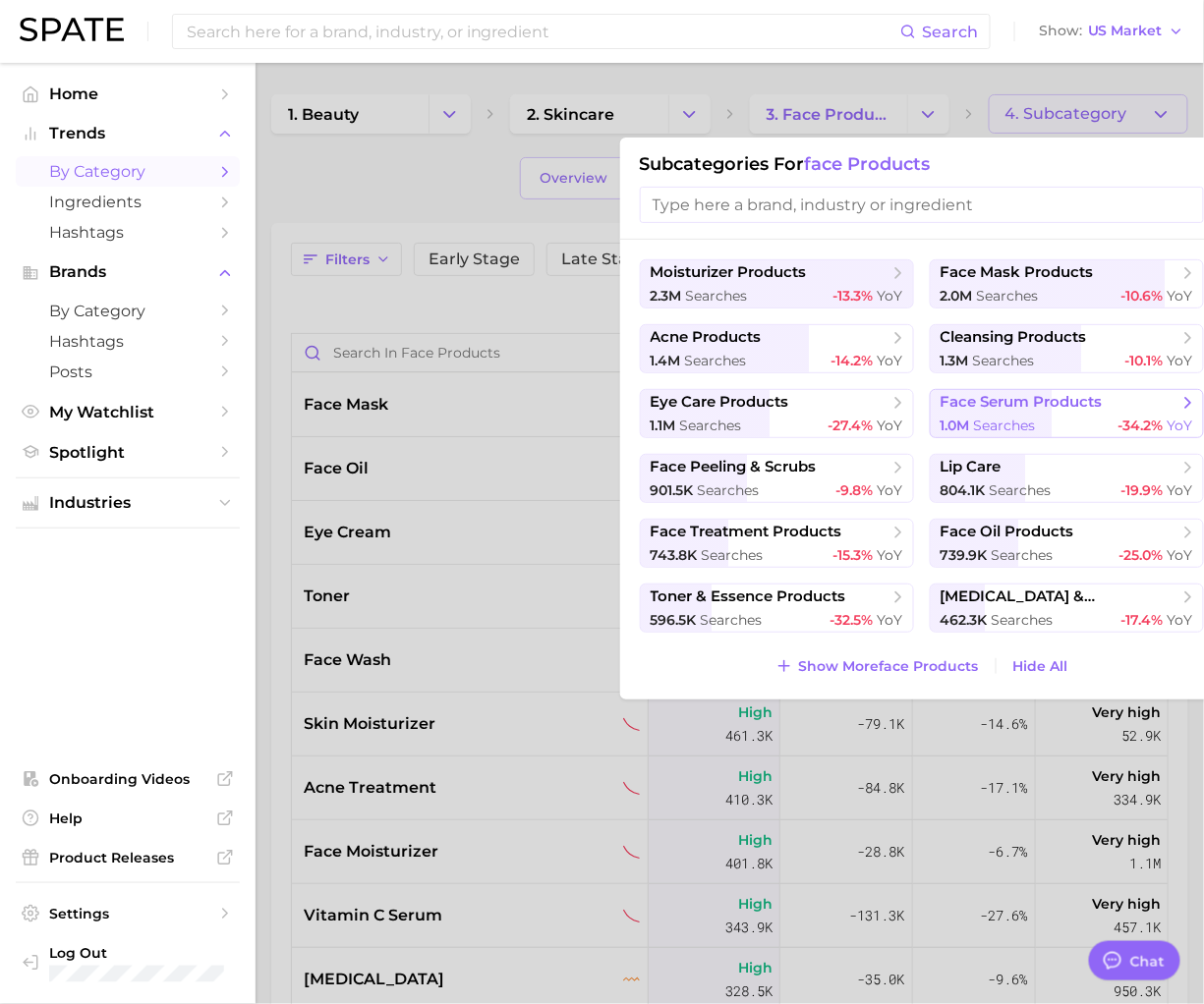 click on "face serum products" at bounding box center (1021, 402) 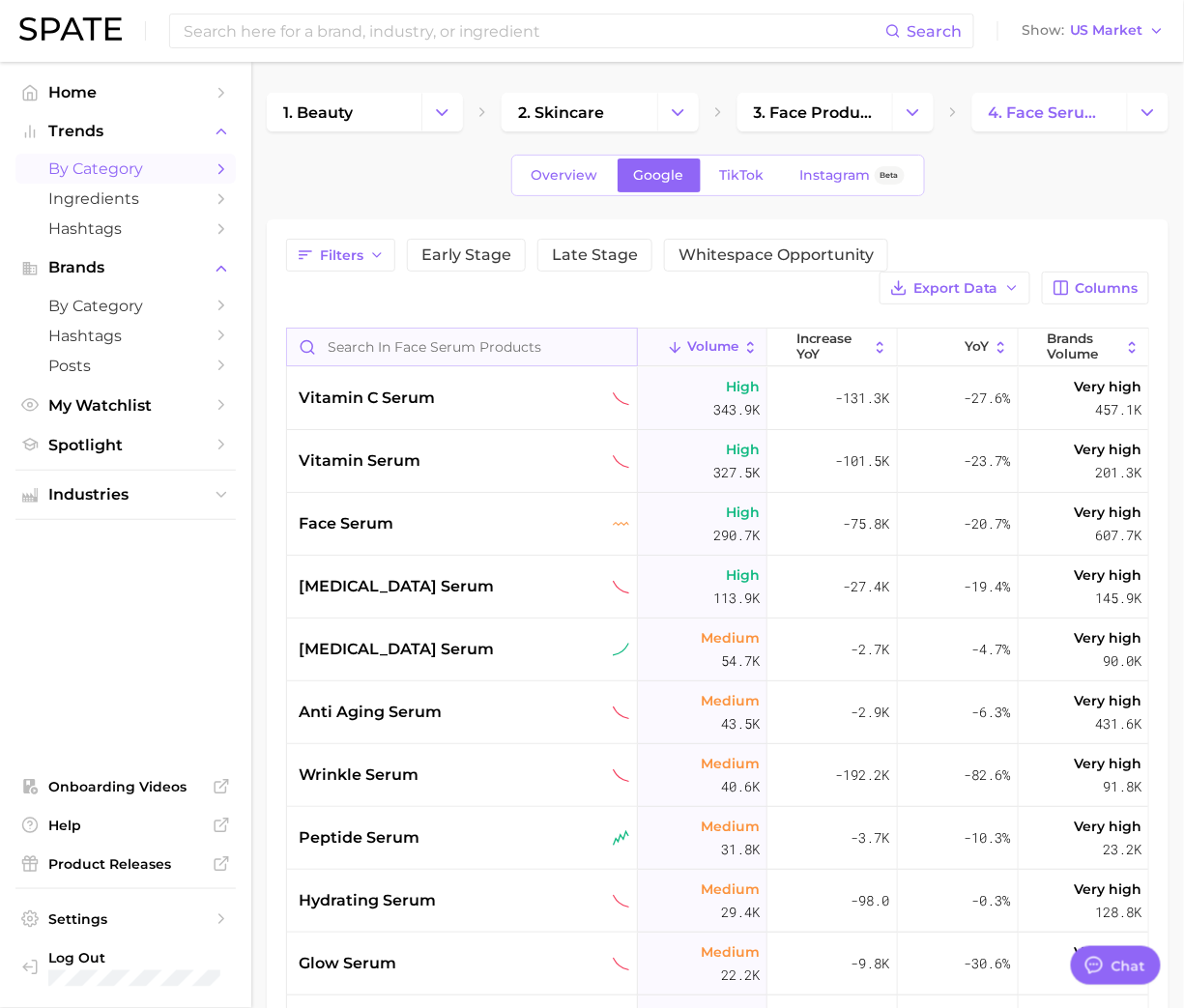 click at bounding box center [462, 347] 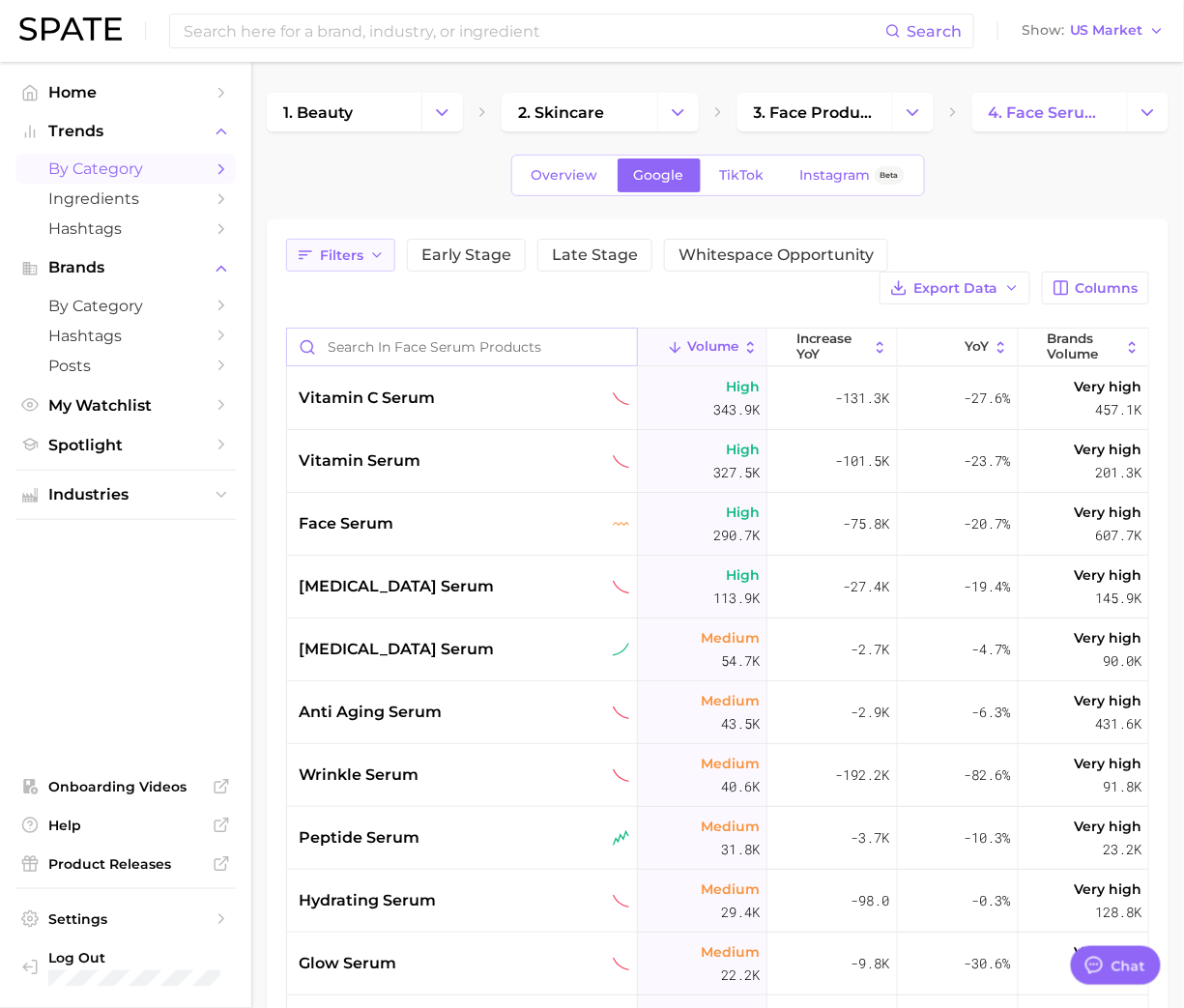 click 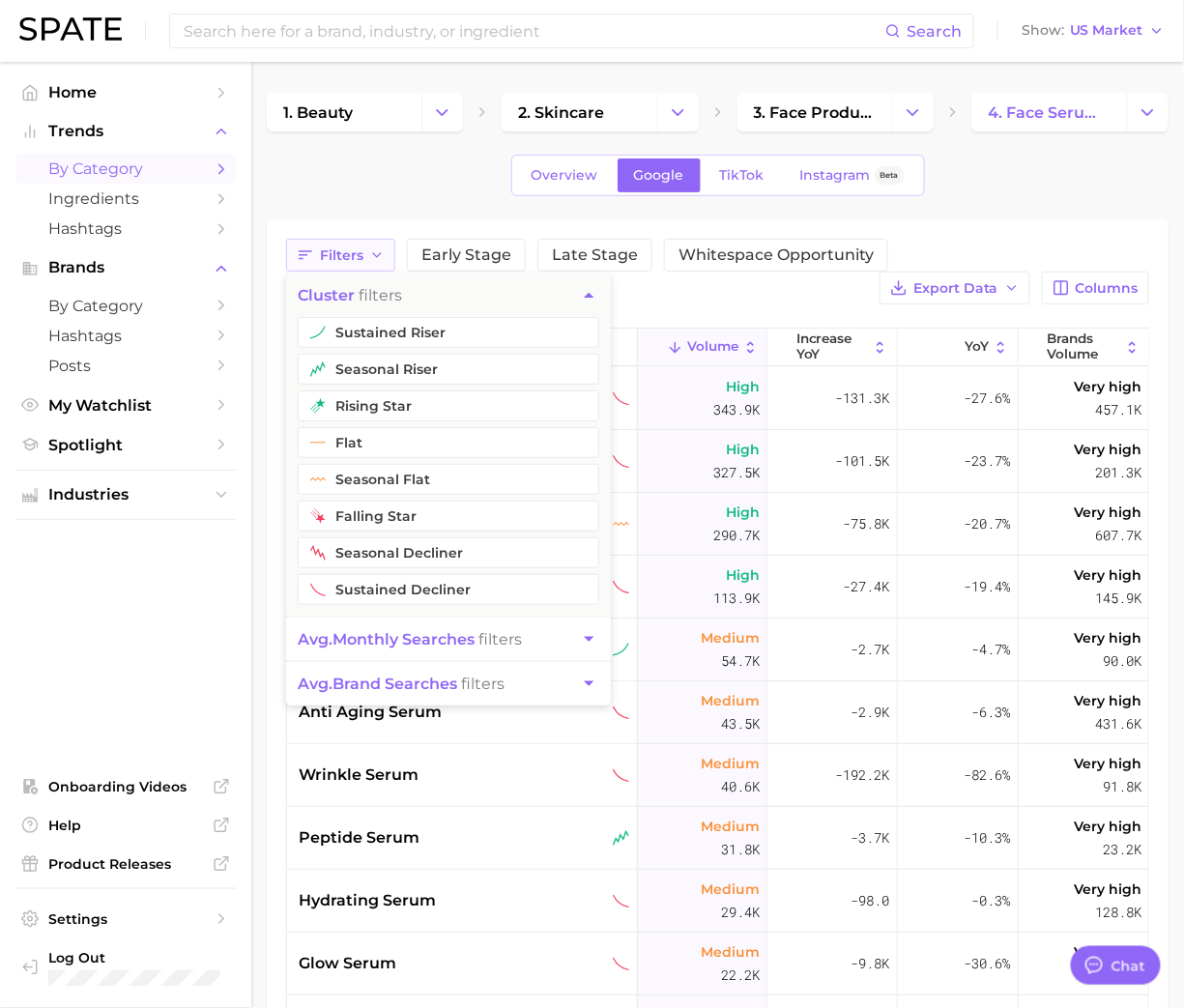 click on "Filters" at bounding box center [341, 255] 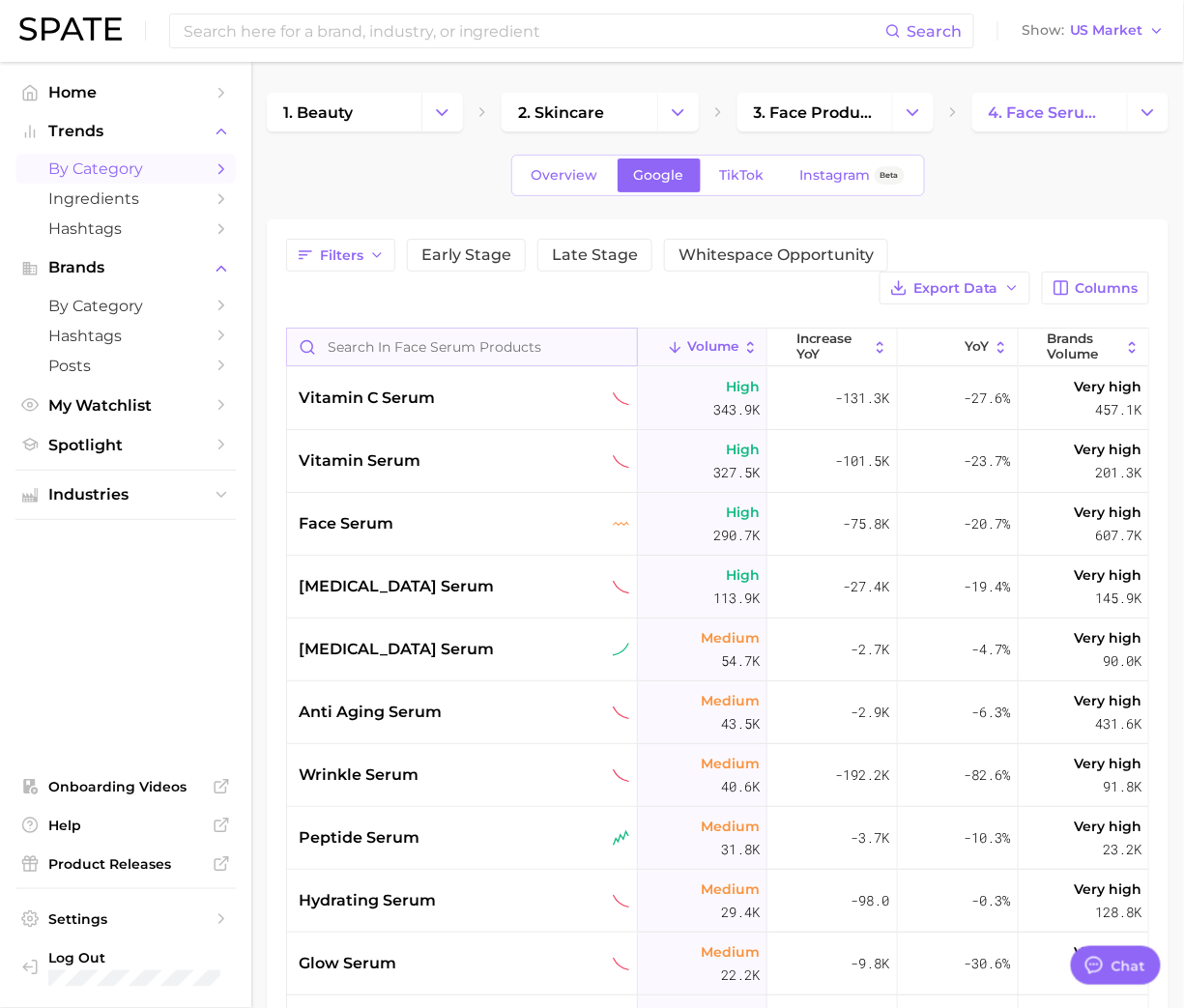 click at bounding box center (462, 347) 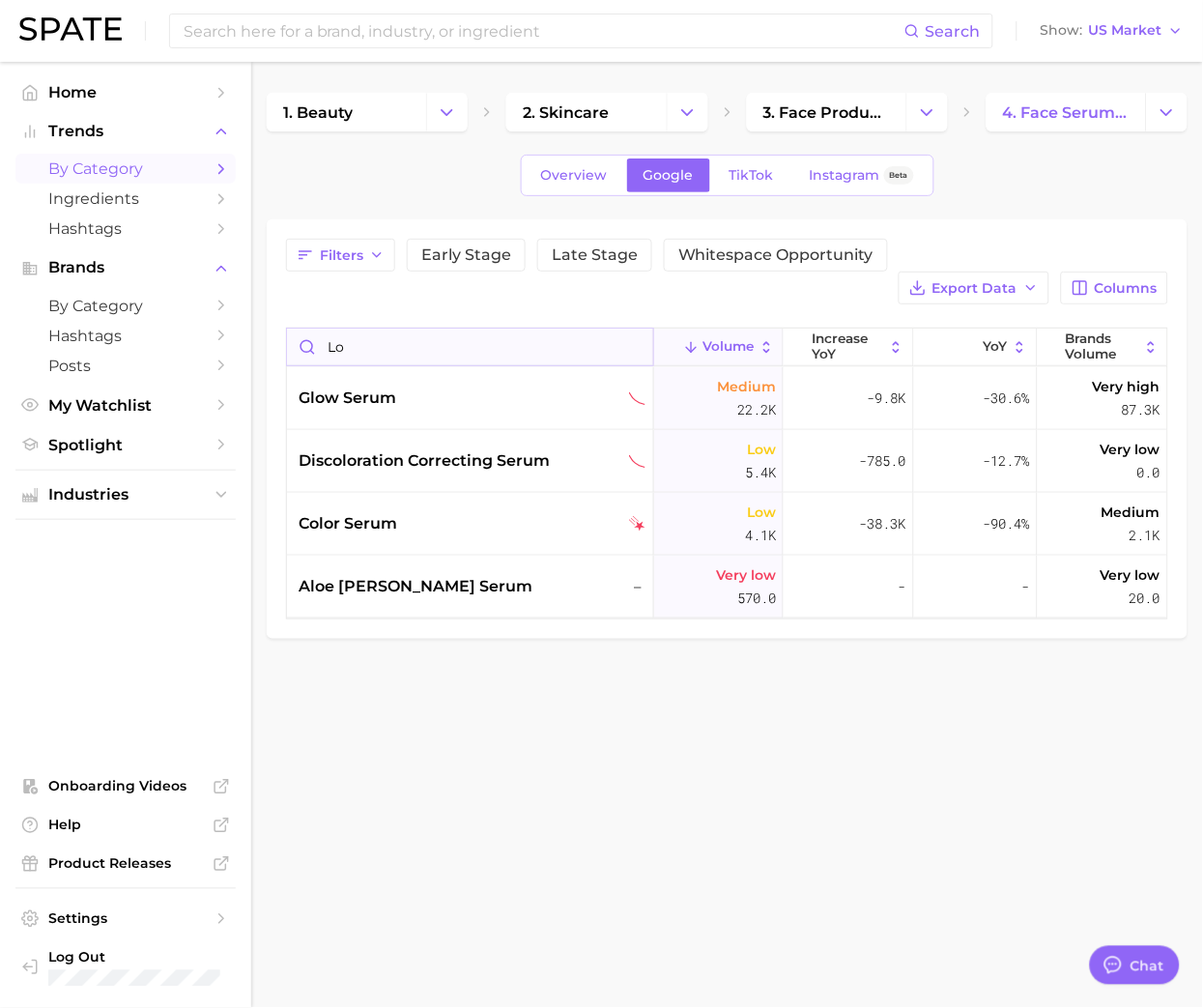 type on "l" 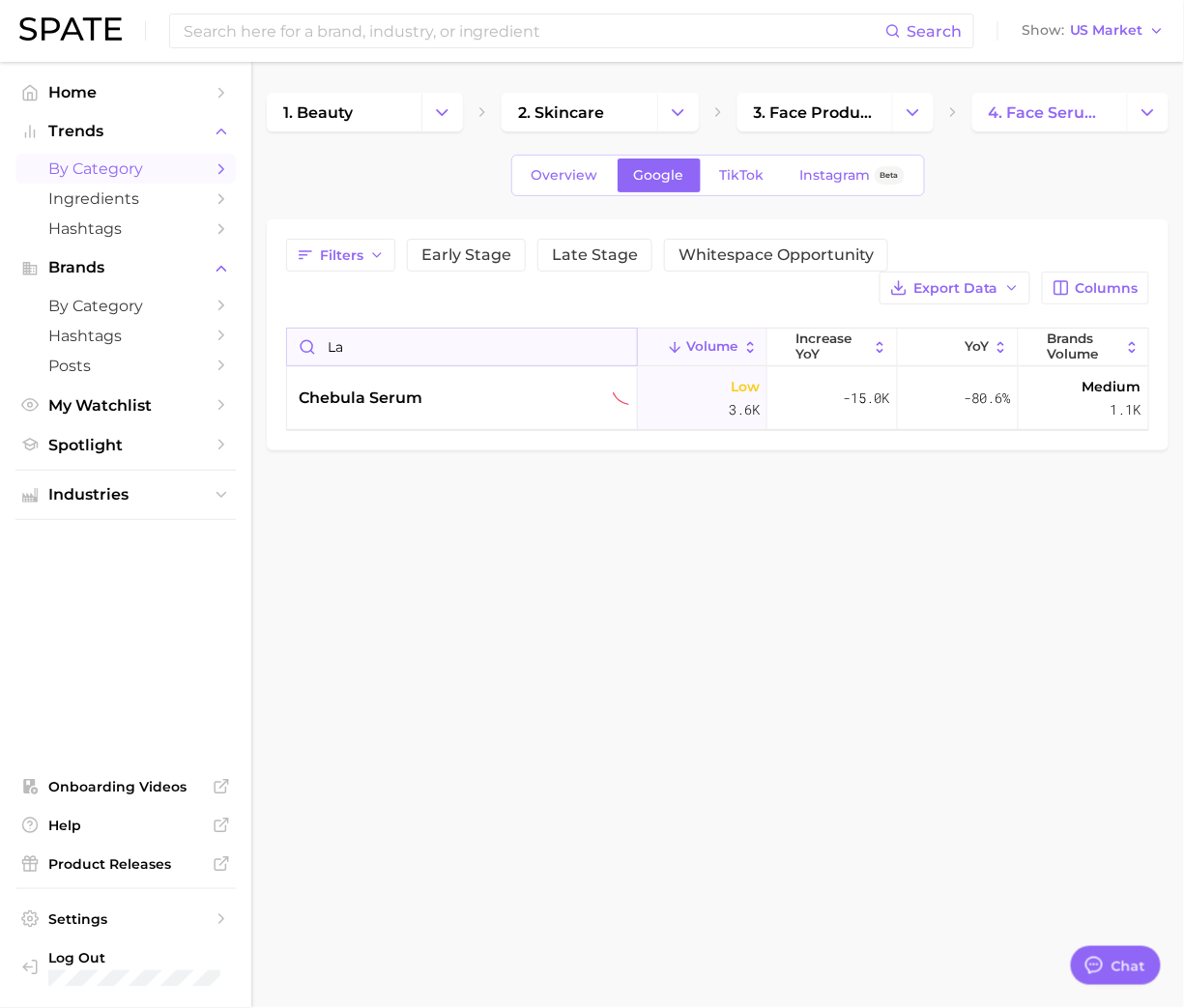 type on "l" 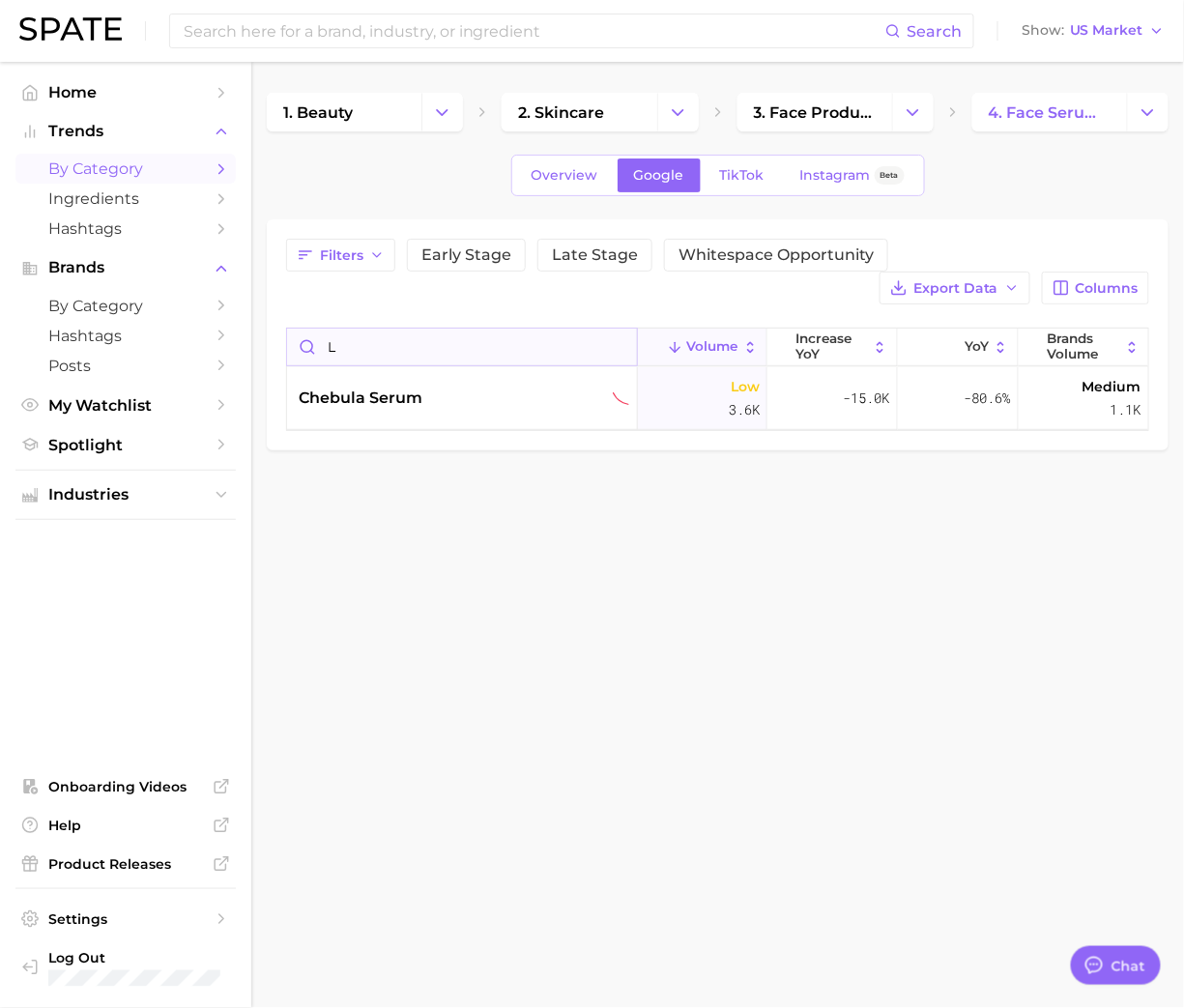 type 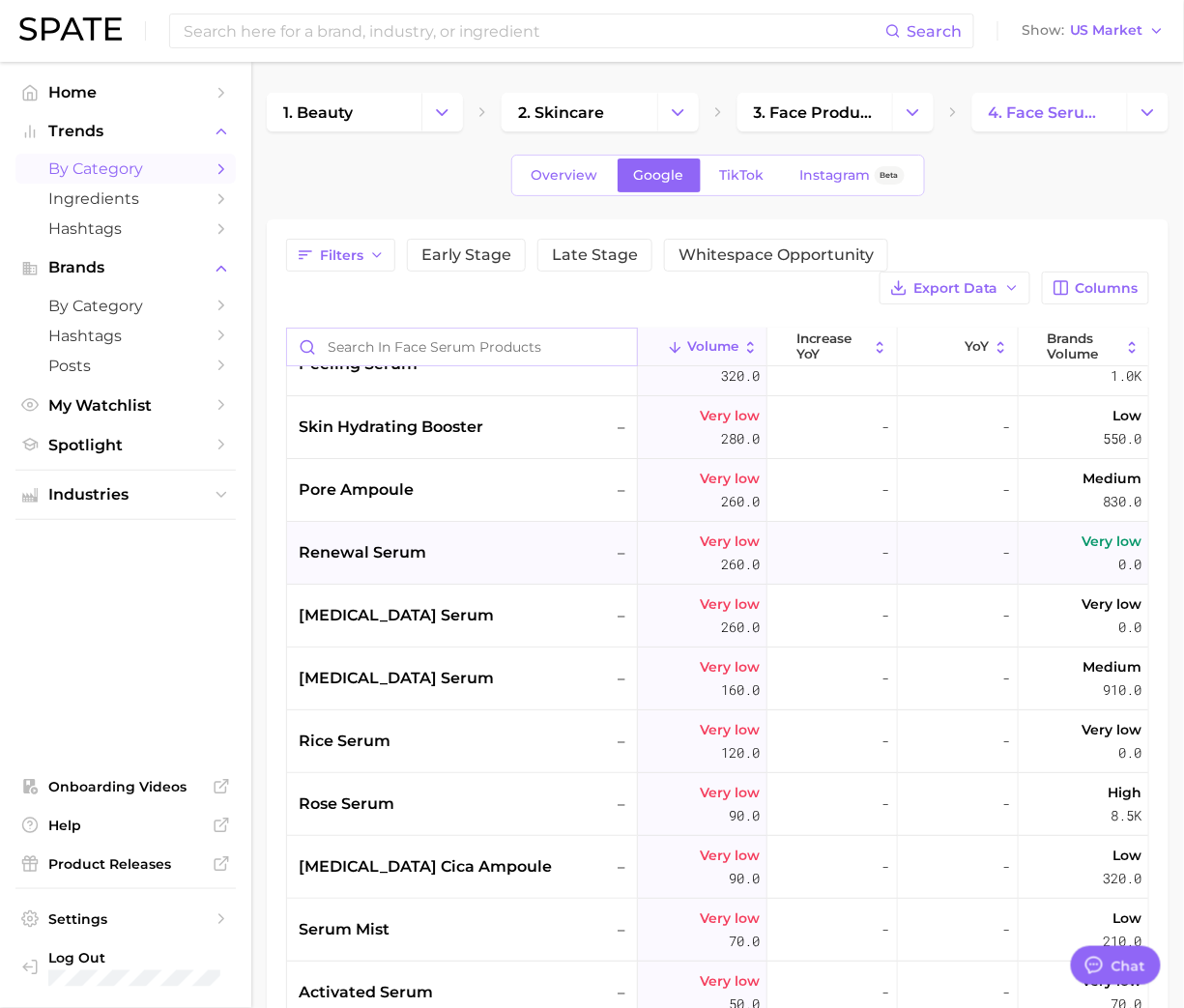 scroll, scrollTop: 4623, scrollLeft: 0, axis: vertical 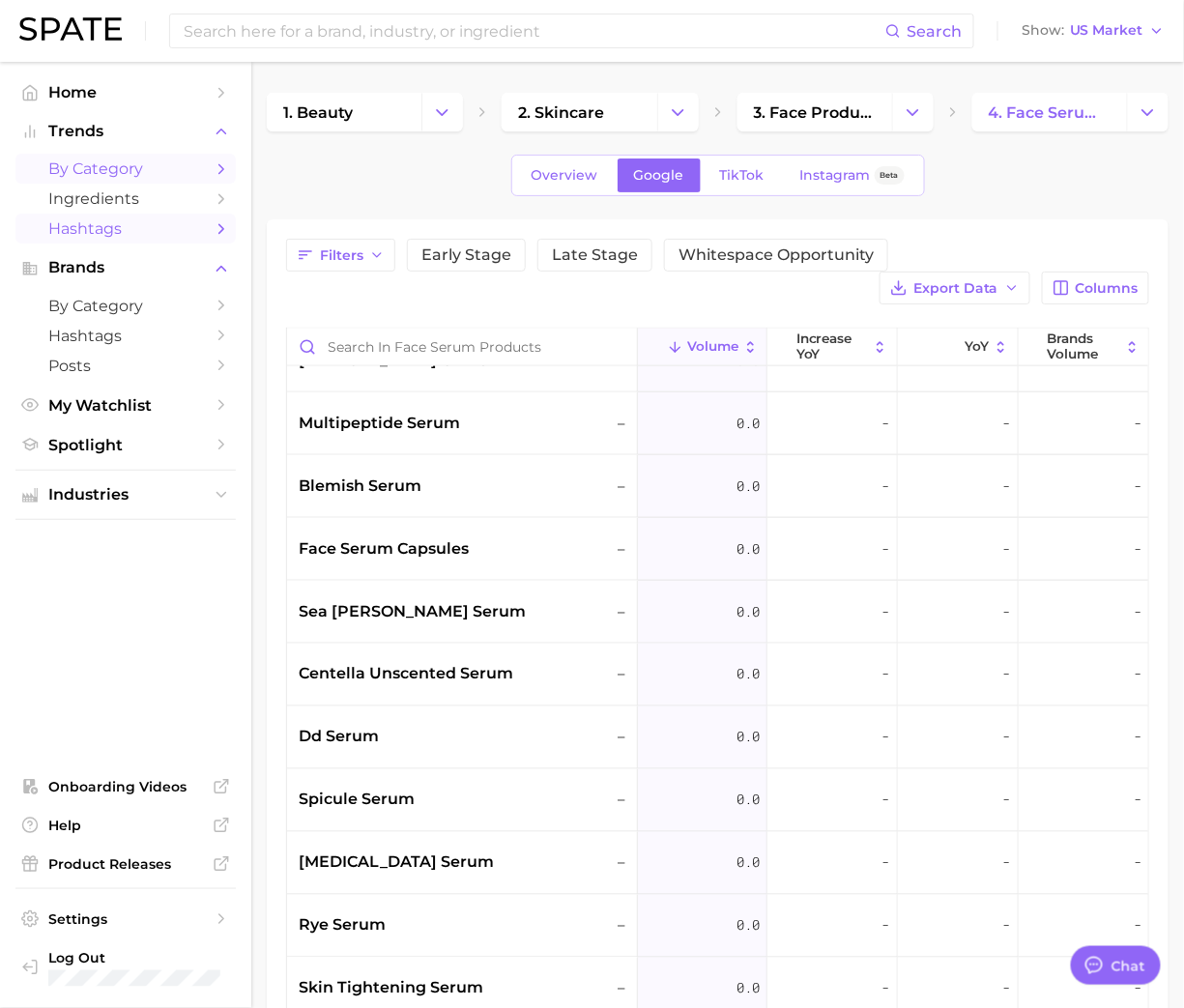 click on "Hashtags" at bounding box center (126, 228) 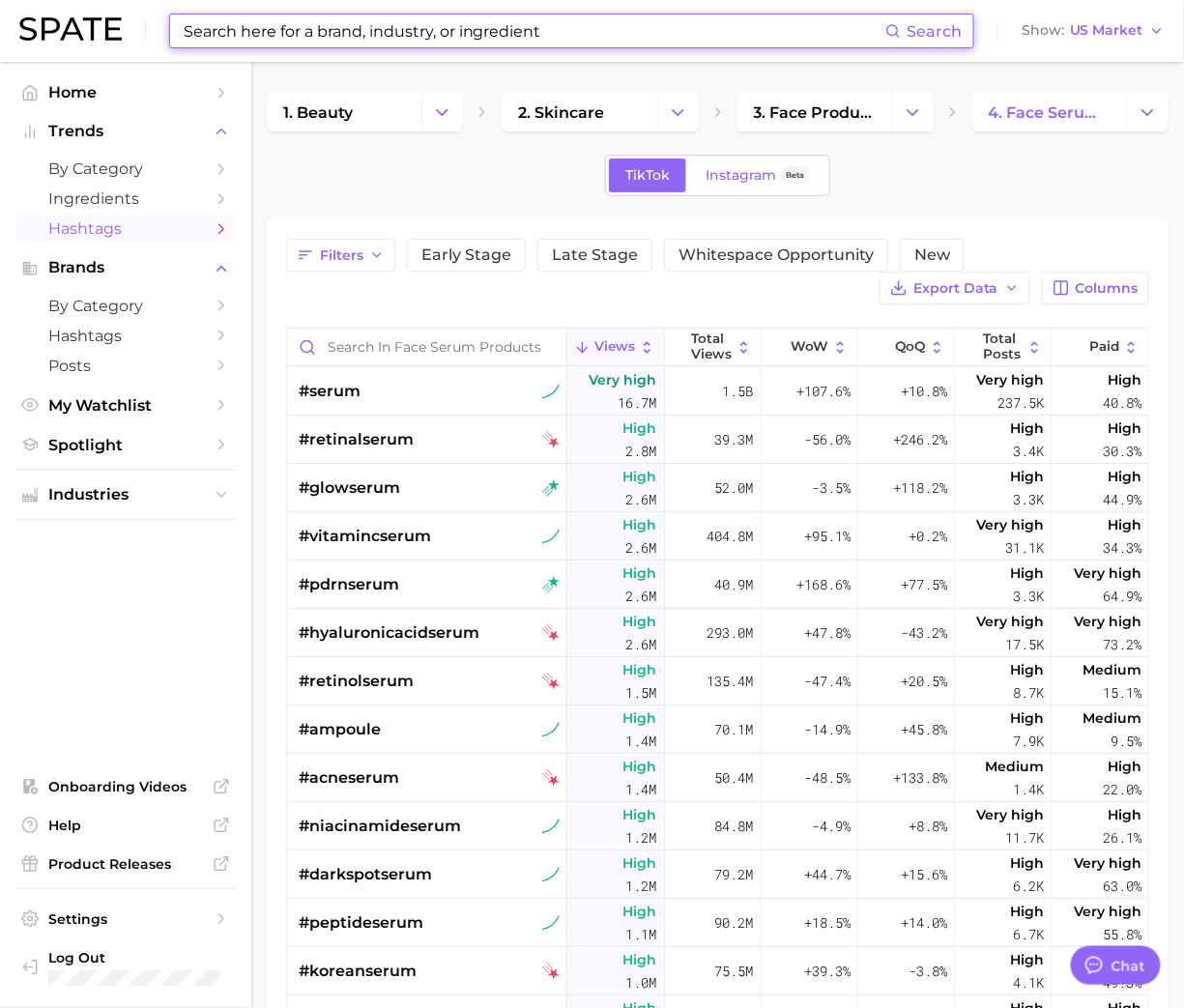 click at bounding box center [534, 31] 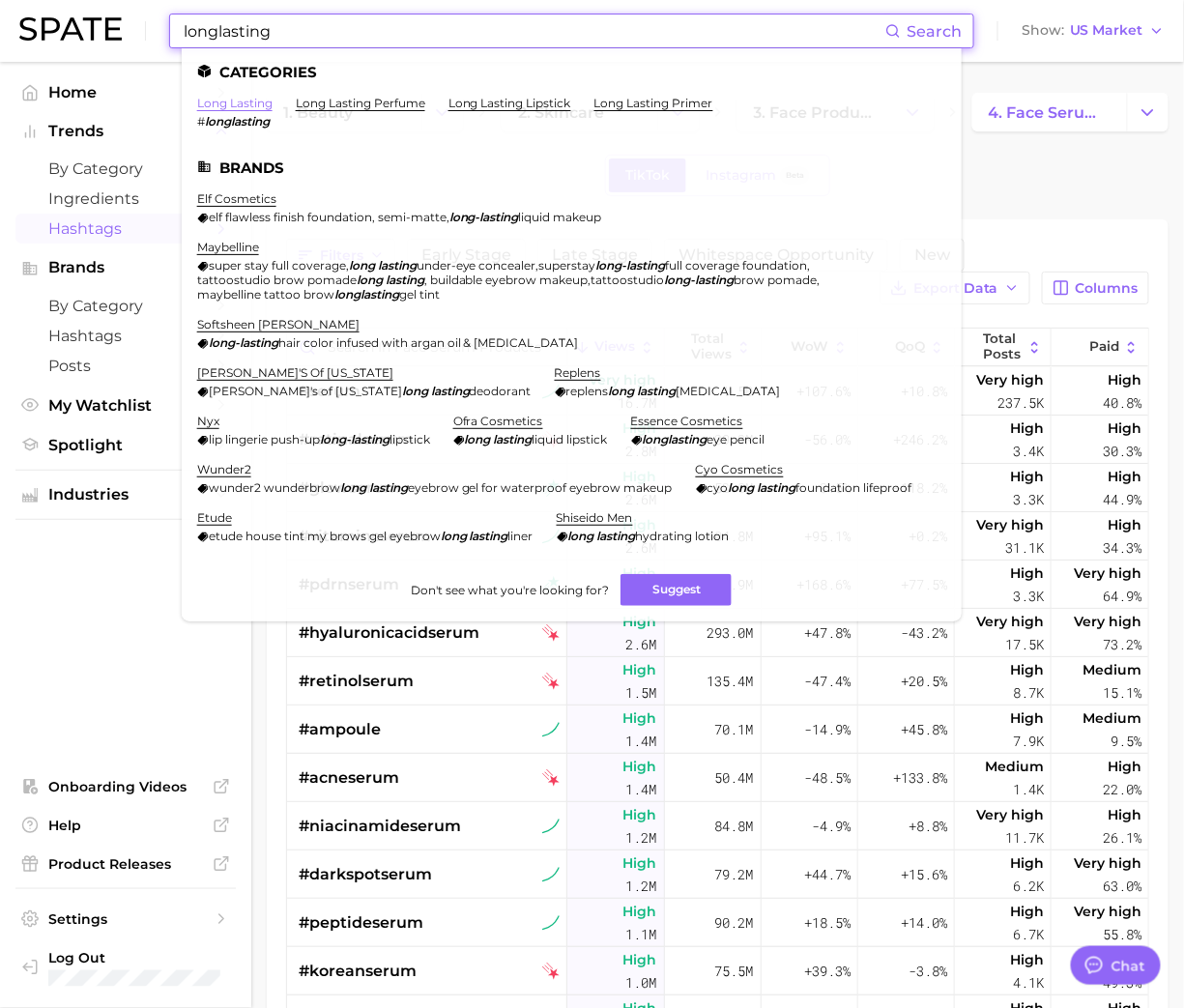 type on "longlasting" 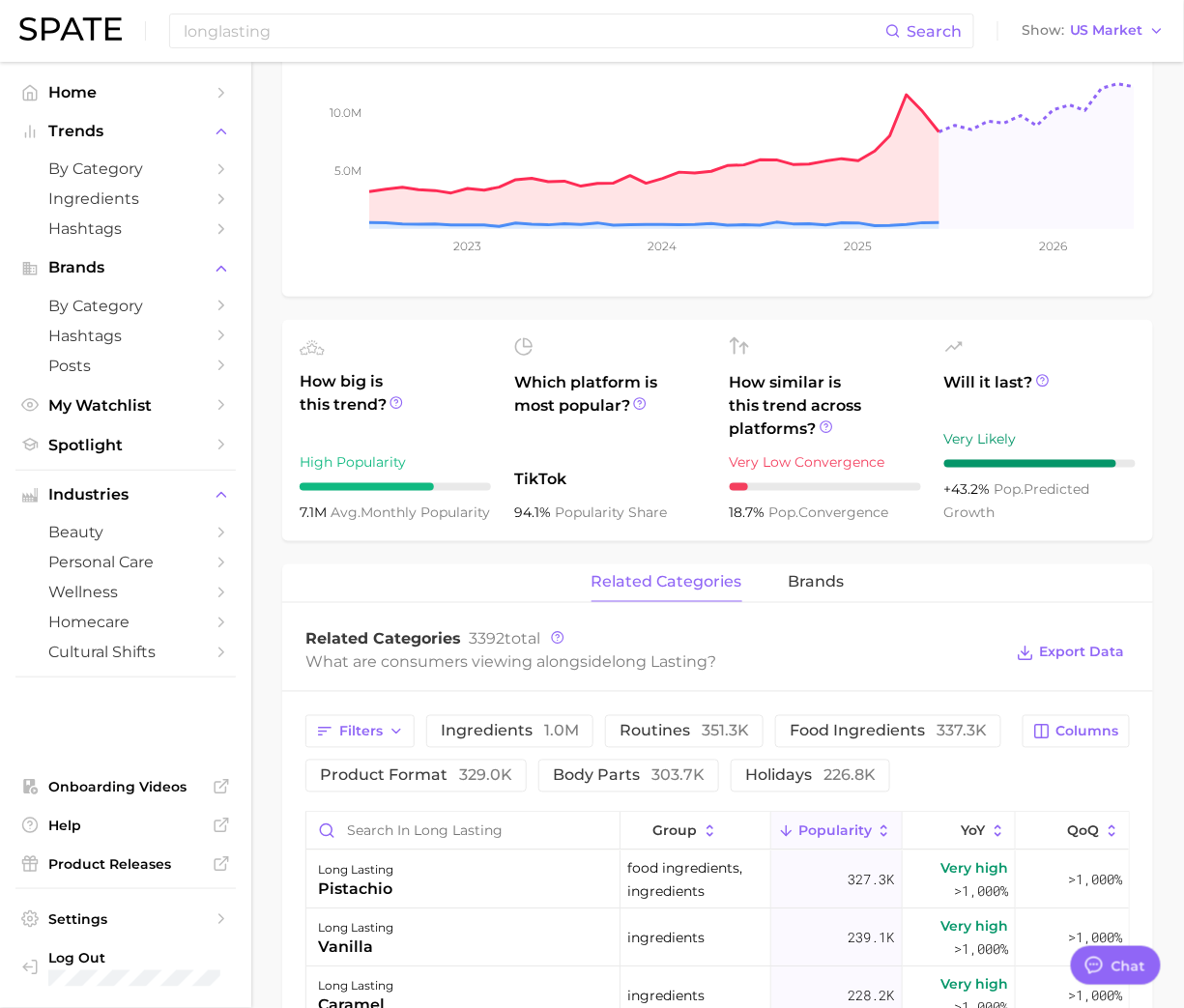 scroll, scrollTop: 773, scrollLeft: 0, axis: vertical 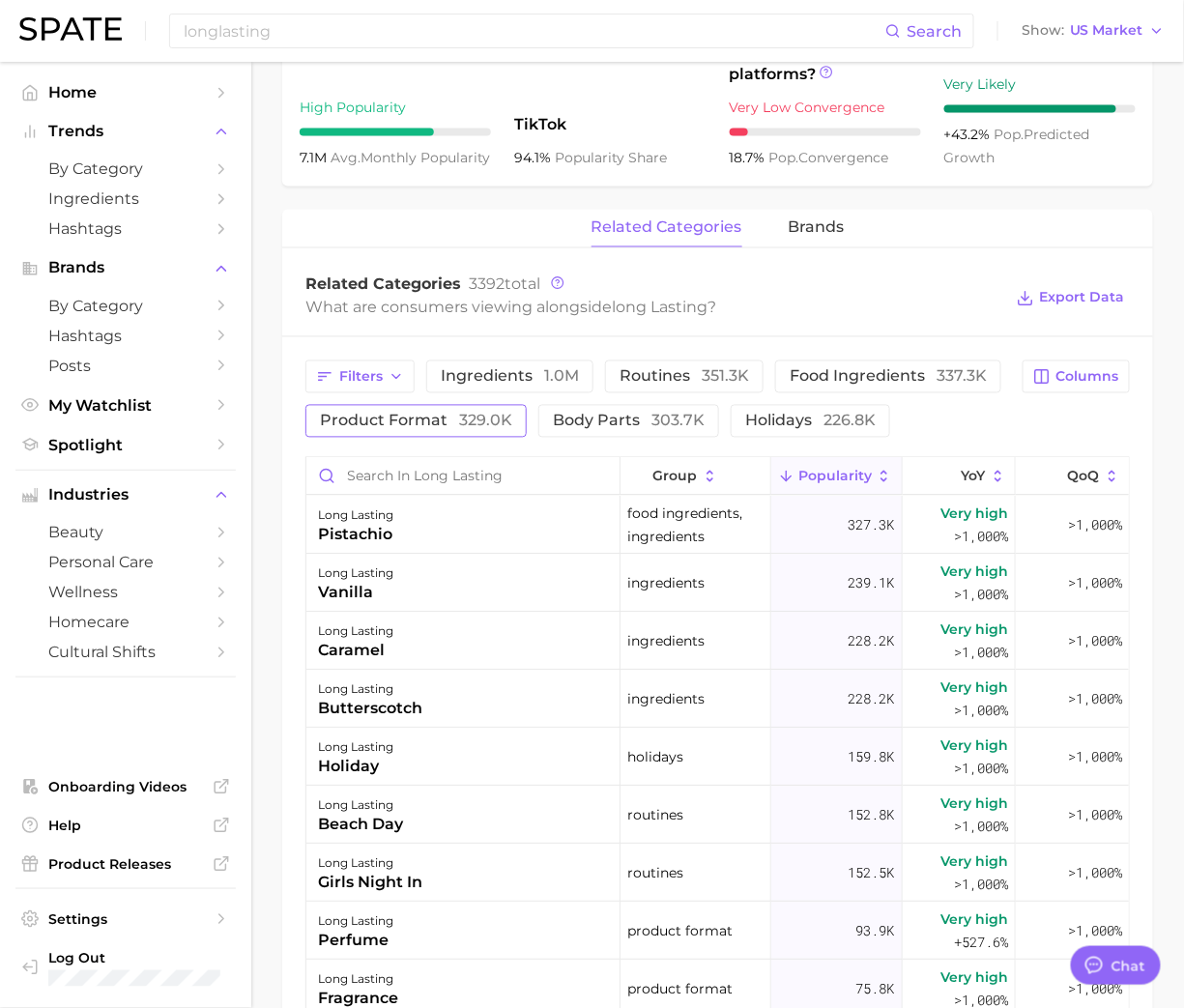 click on "329.0k" at bounding box center (485, 420) 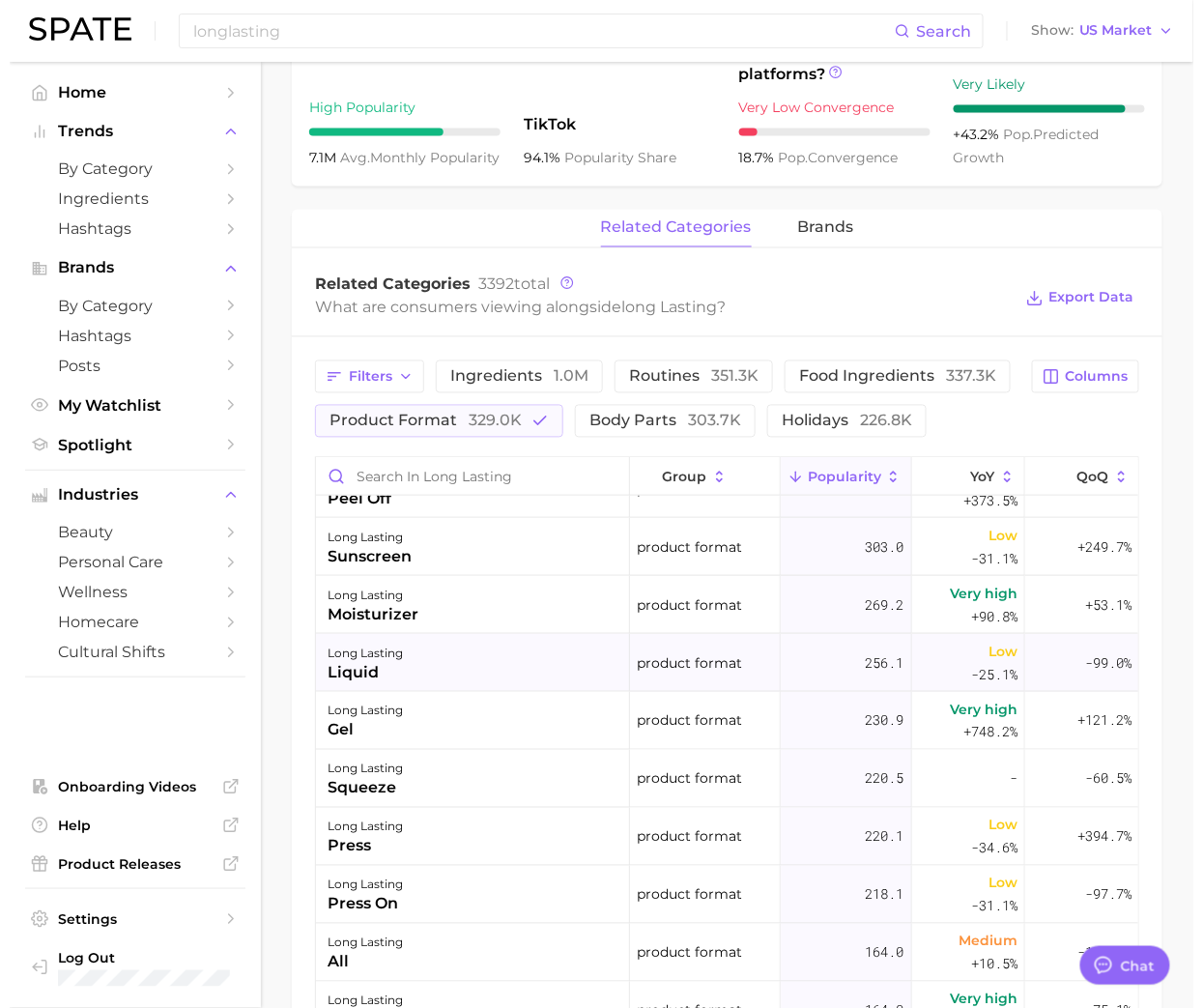 scroll, scrollTop: 2706, scrollLeft: 0, axis: vertical 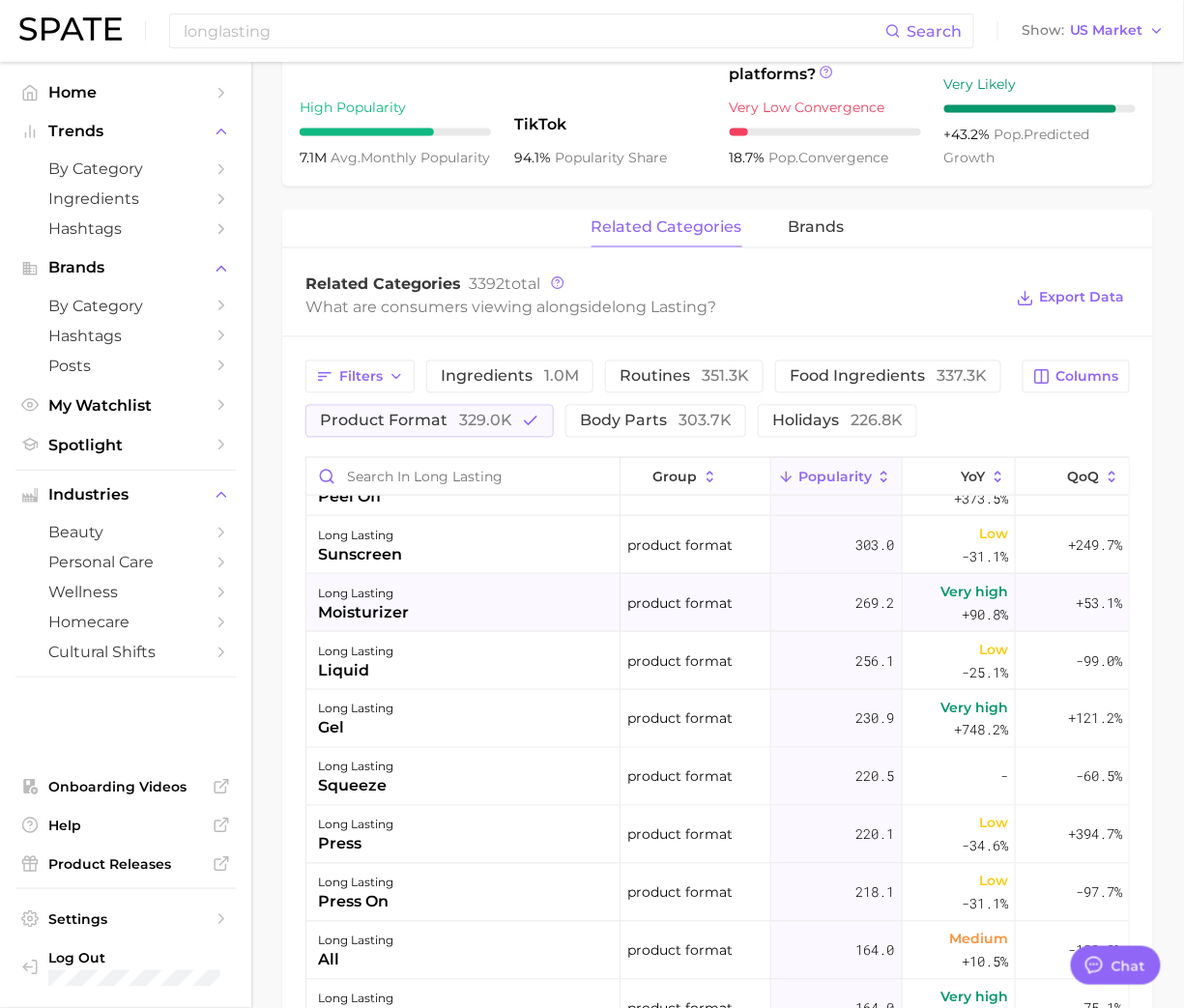 click on "long lasting moisturizer" at bounding box center (463, 603) 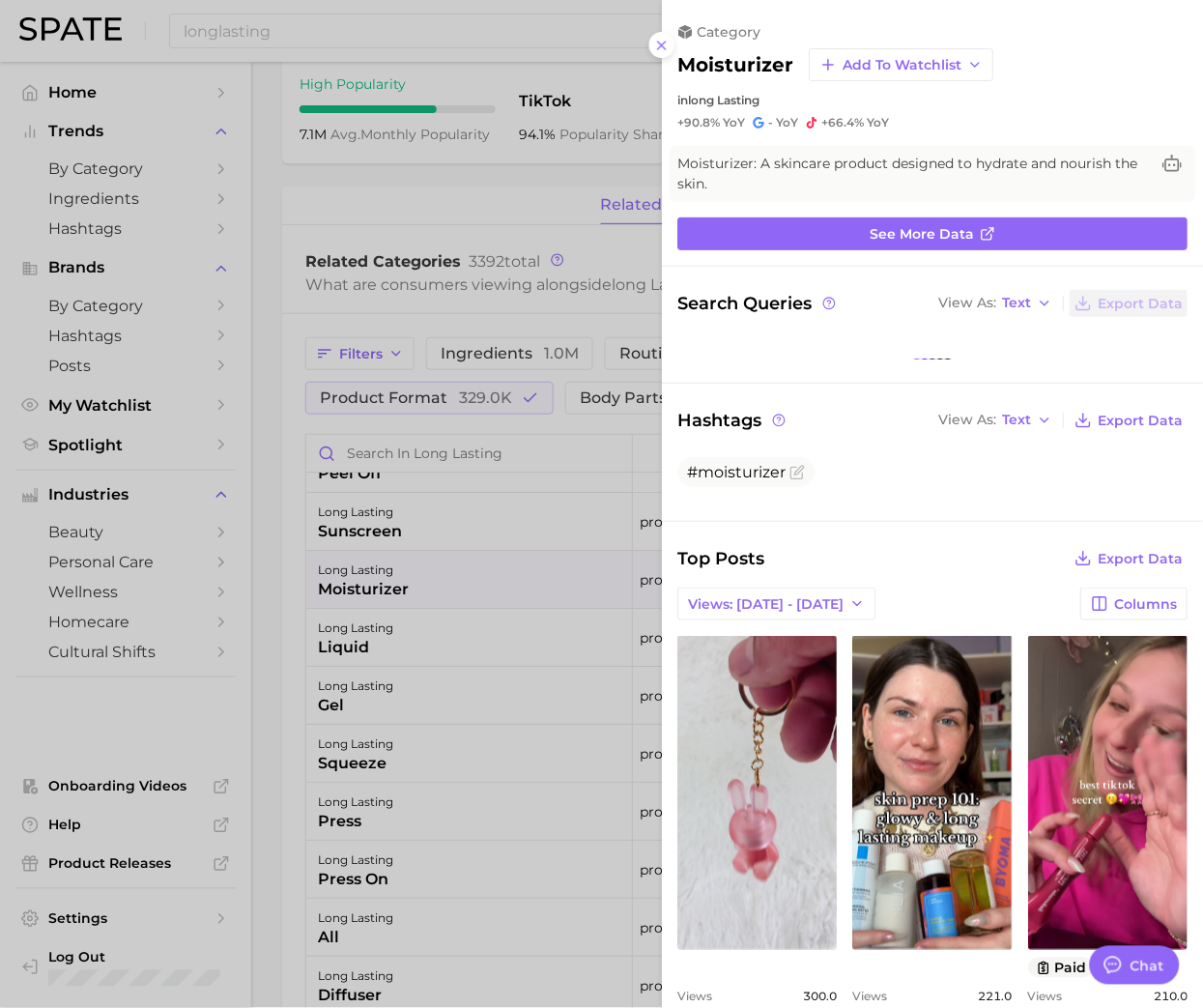 scroll, scrollTop: 0, scrollLeft: 0, axis: both 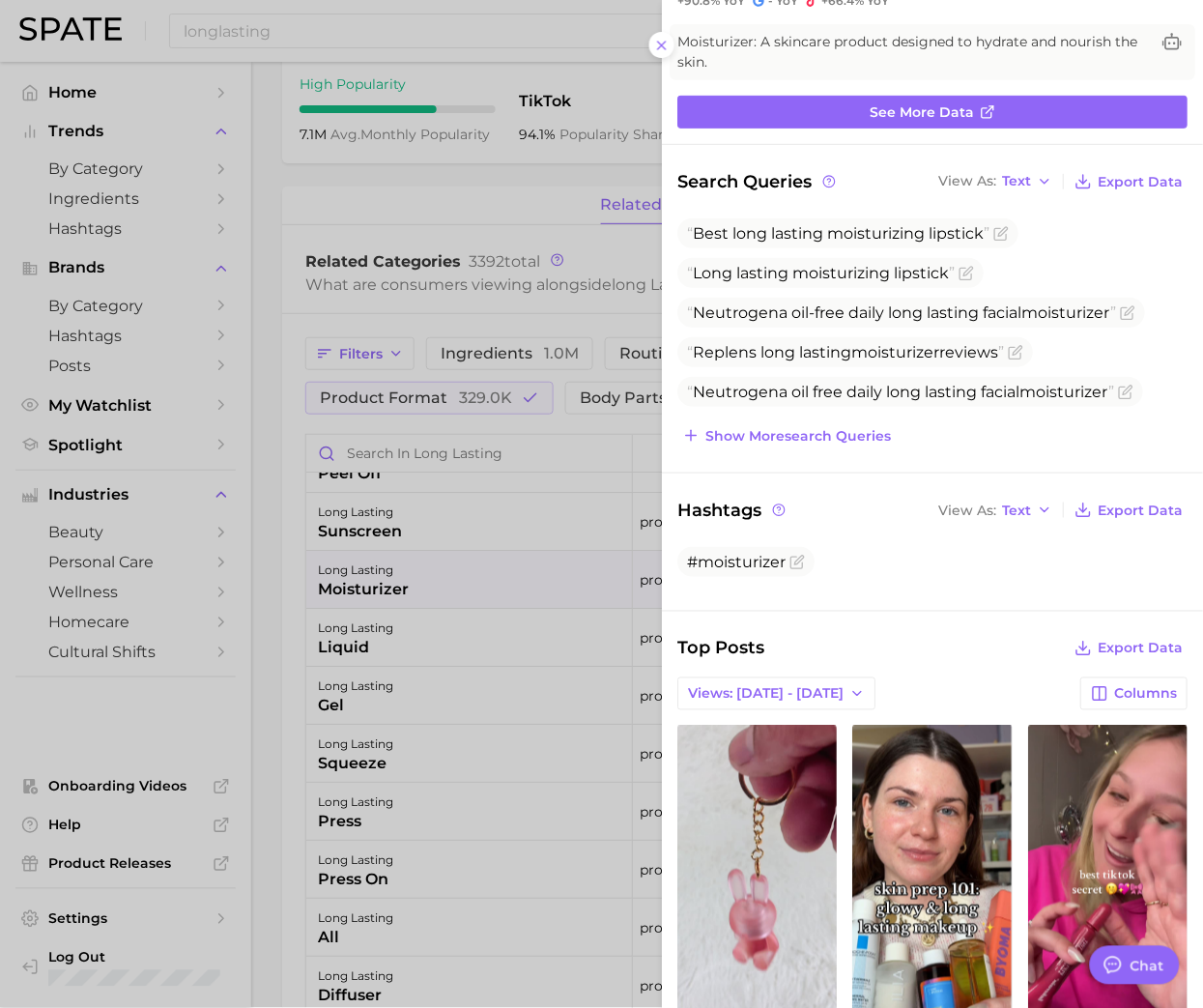 click at bounding box center (601, 504) 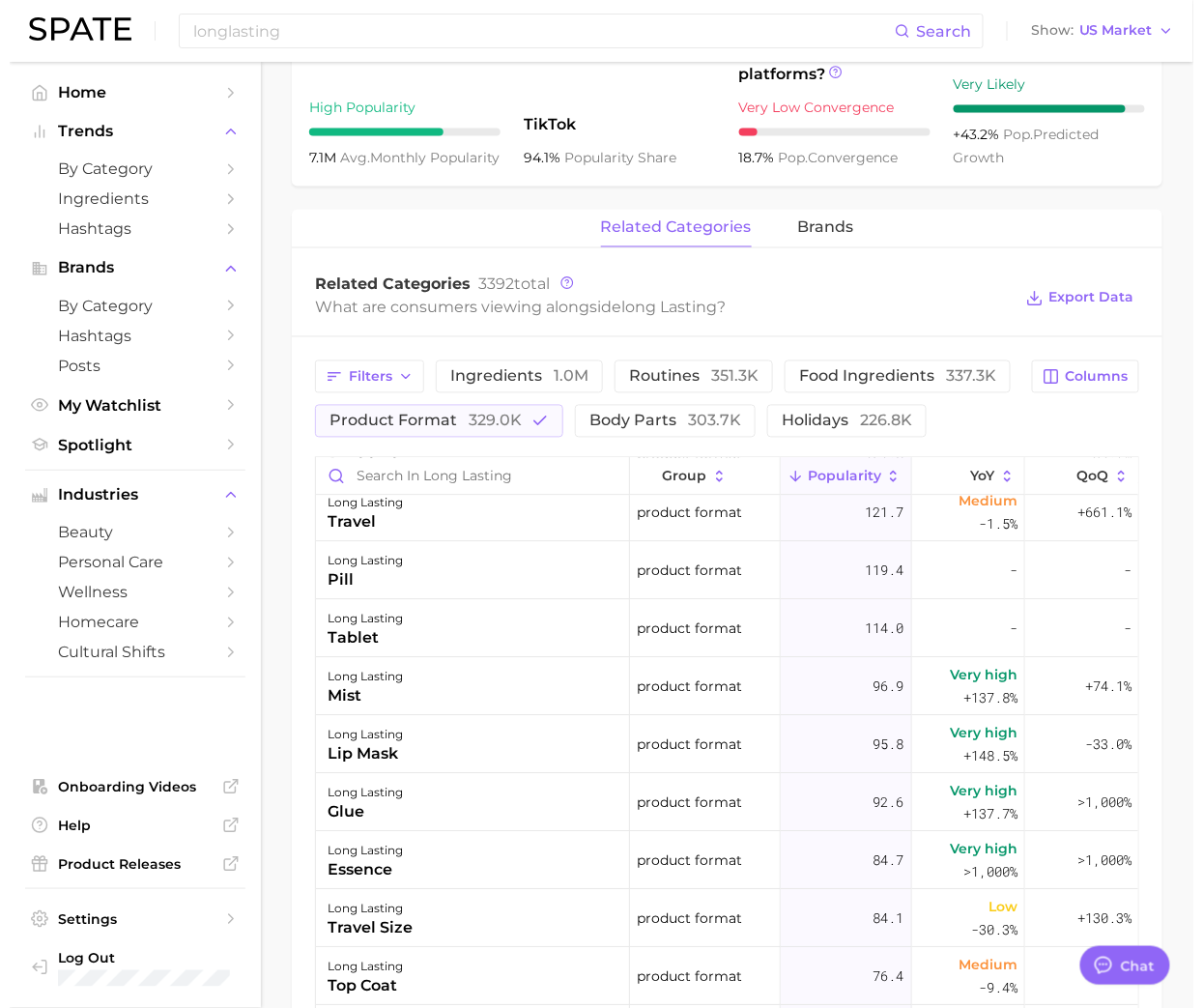scroll, scrollTop: 3736, scrollLeft: 0, axis: vertical 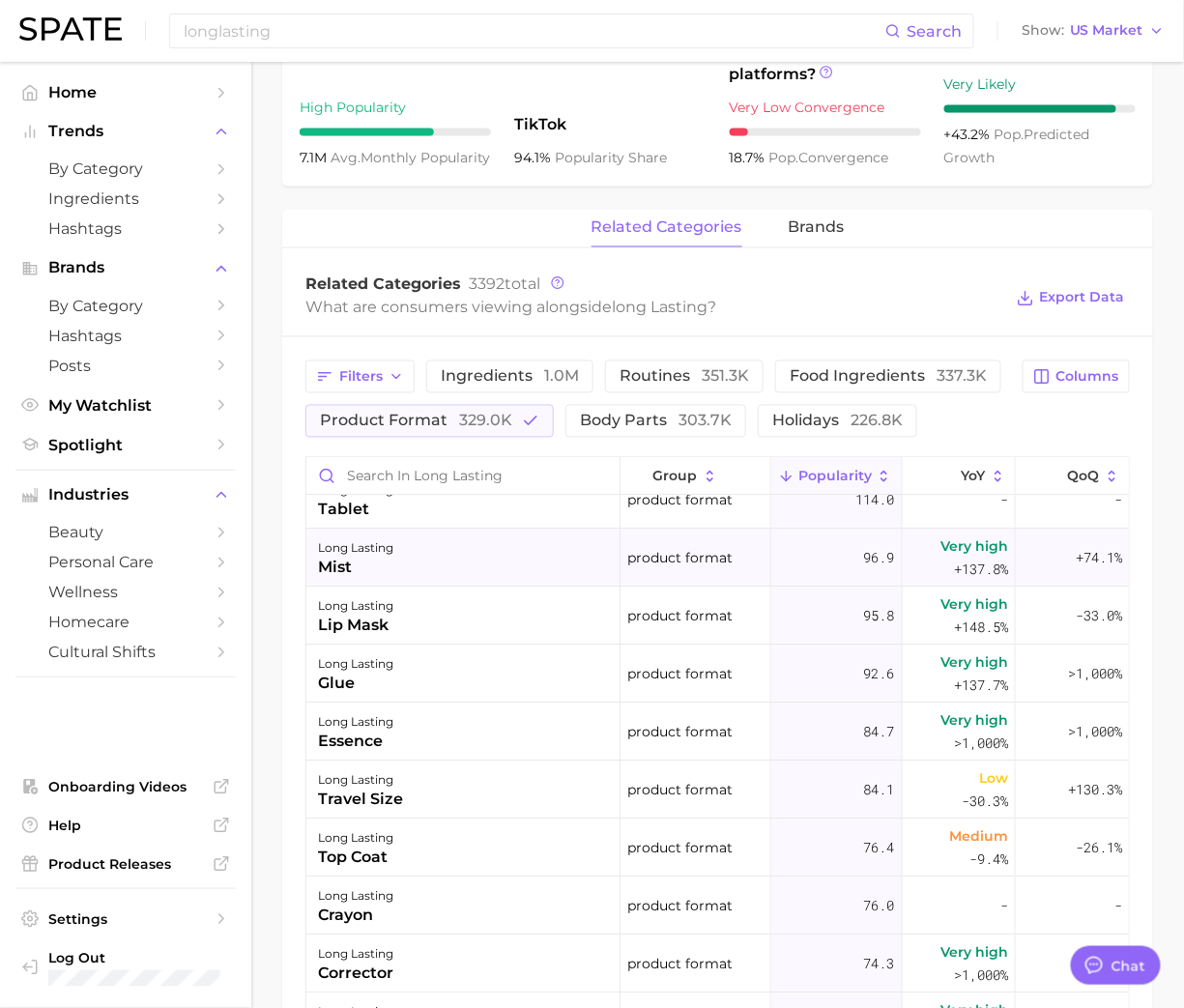 click on "long lasting mist" at bounding box center (463, 559) 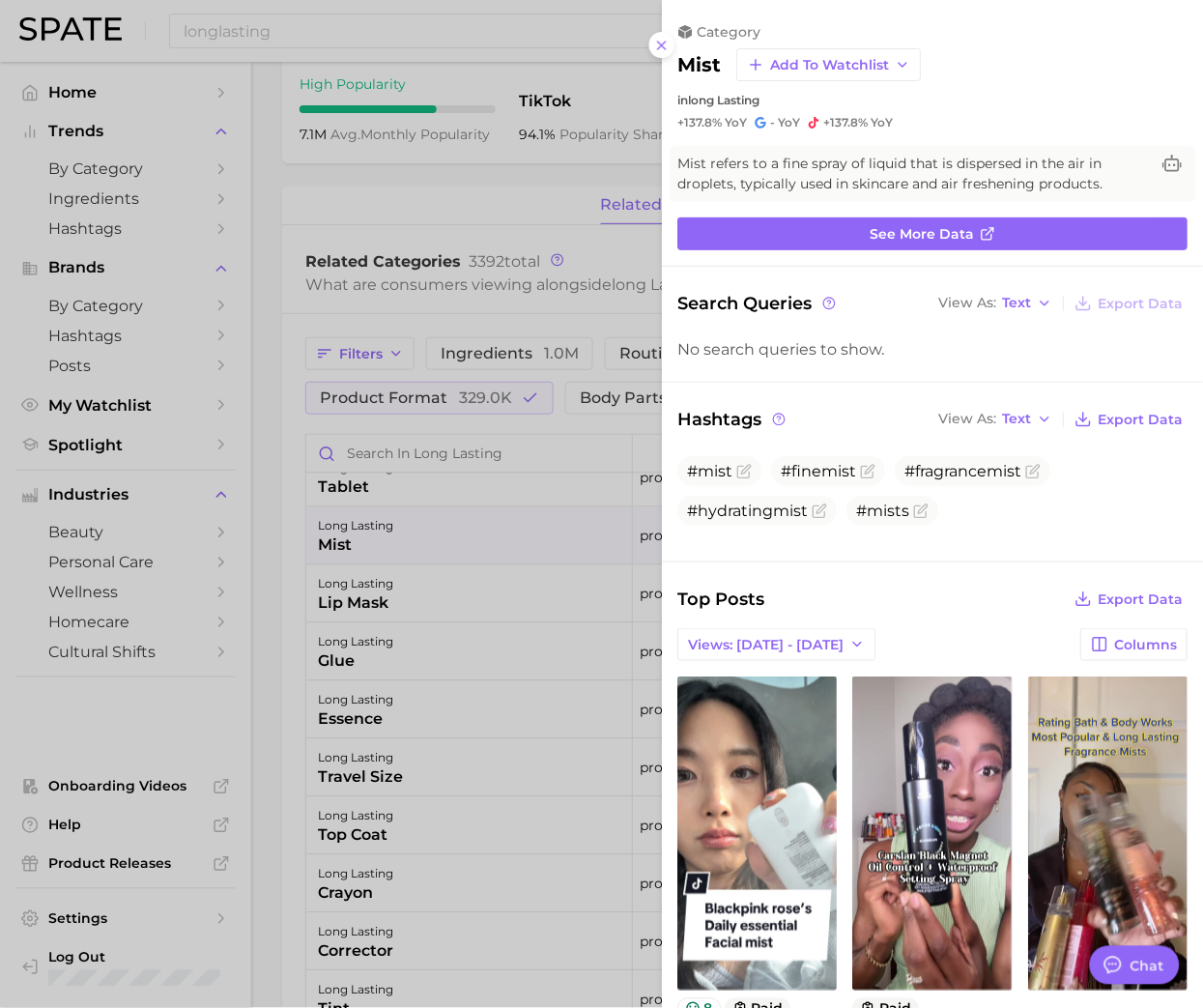 scroll, scrollTop: 0, scrollLeft: 0, axis: both 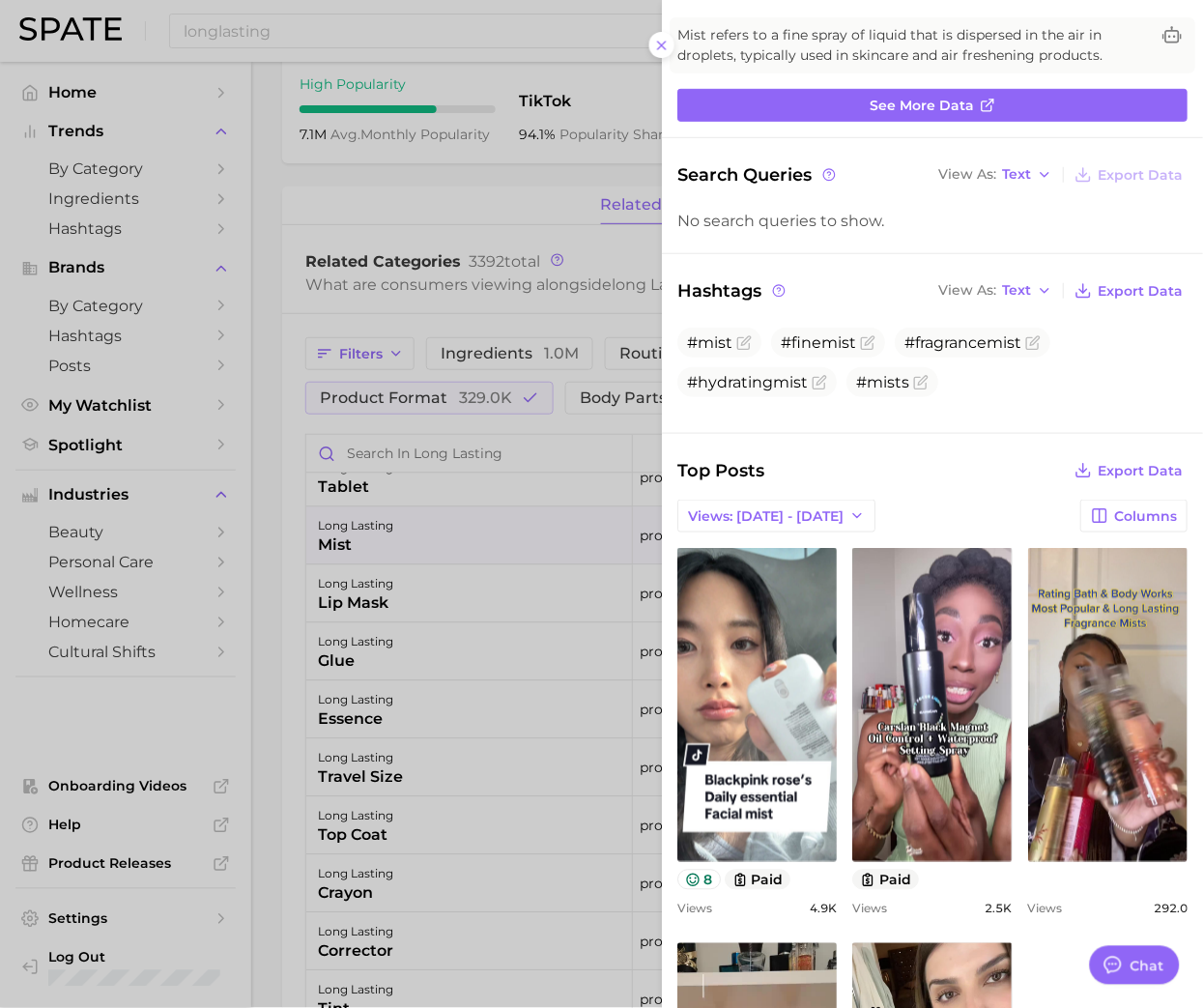click at bounding box center [601, 504] 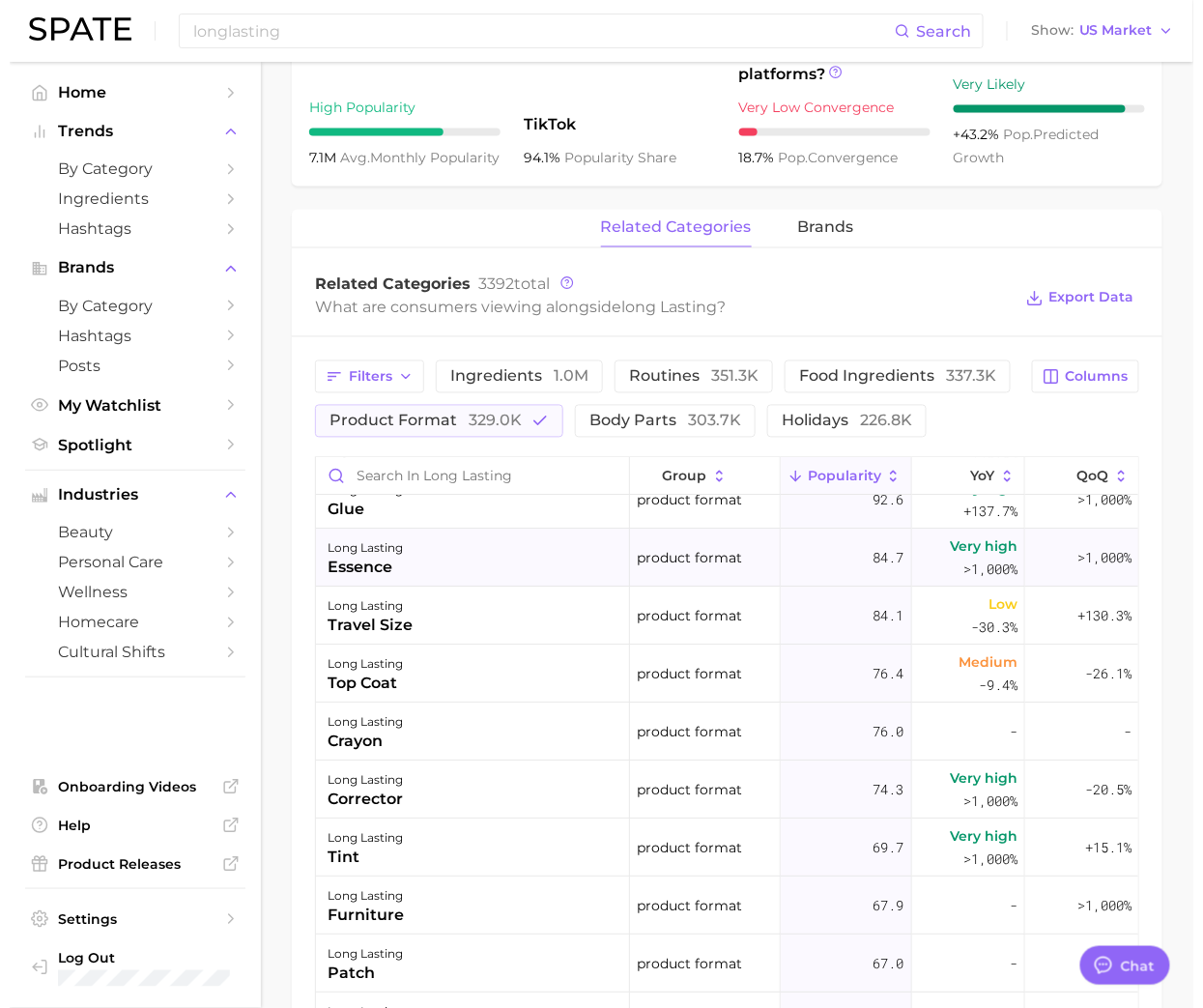 scroll, scrollTop: 3866, scrollLeft: 0, axis: vertical 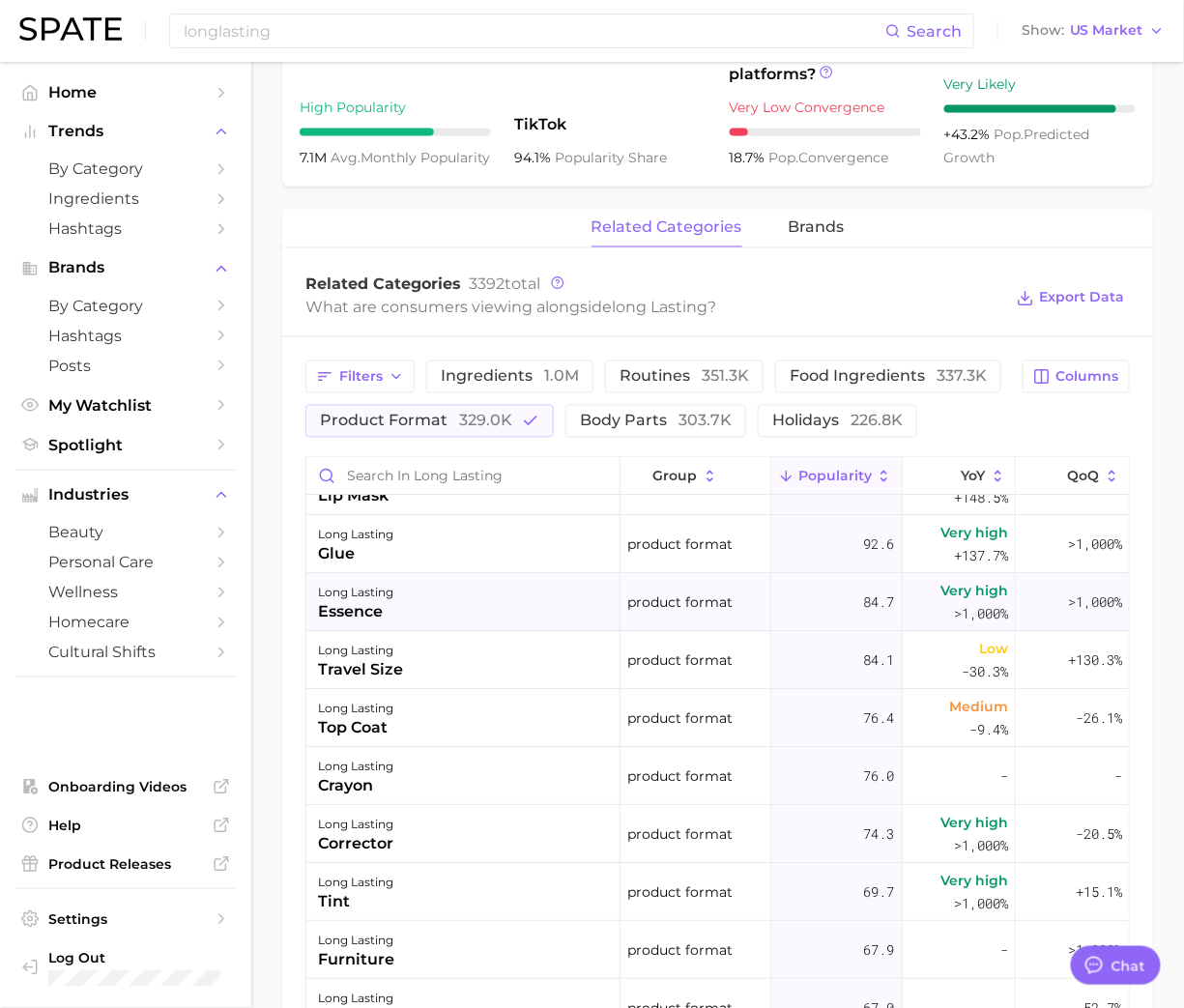 click on "long lasting essence" at bounding box center [463, 603] 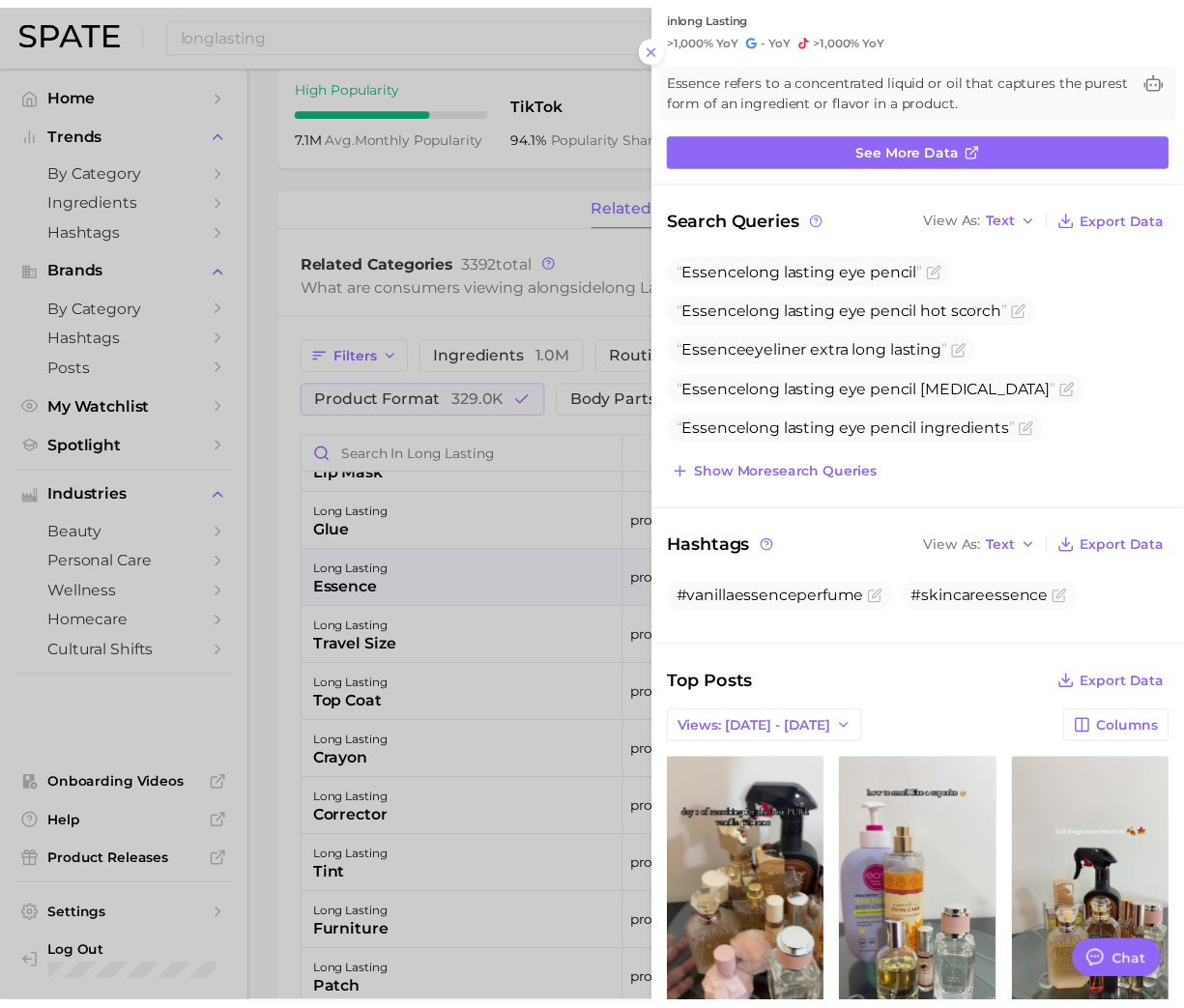 scroll, scrollTop: 0, scrollLeft: 0, axis: both 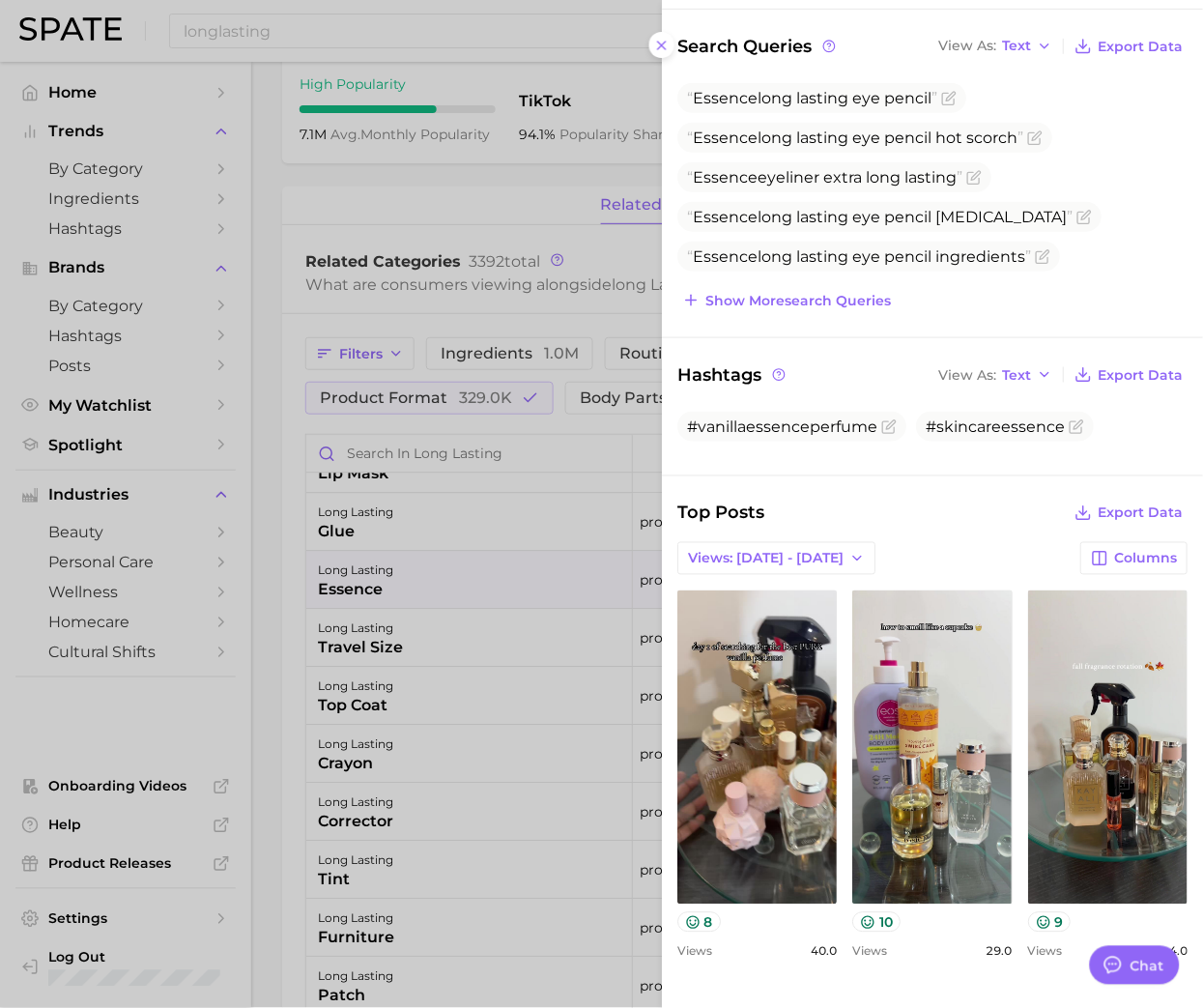 click at bounding box center [601, 504] 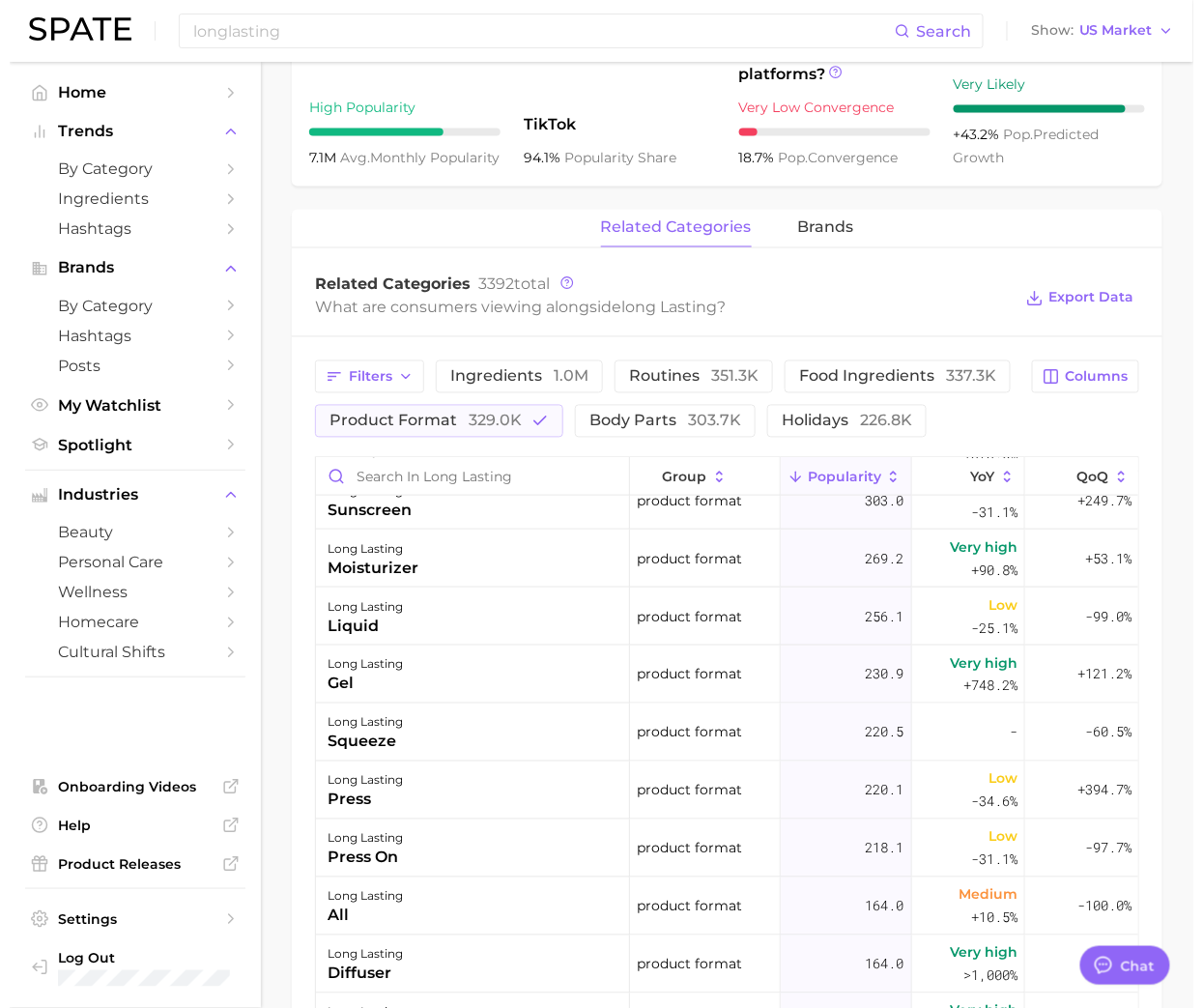 scroll, scrollTop: 2577, scrollLeft: 0, axis: vertical 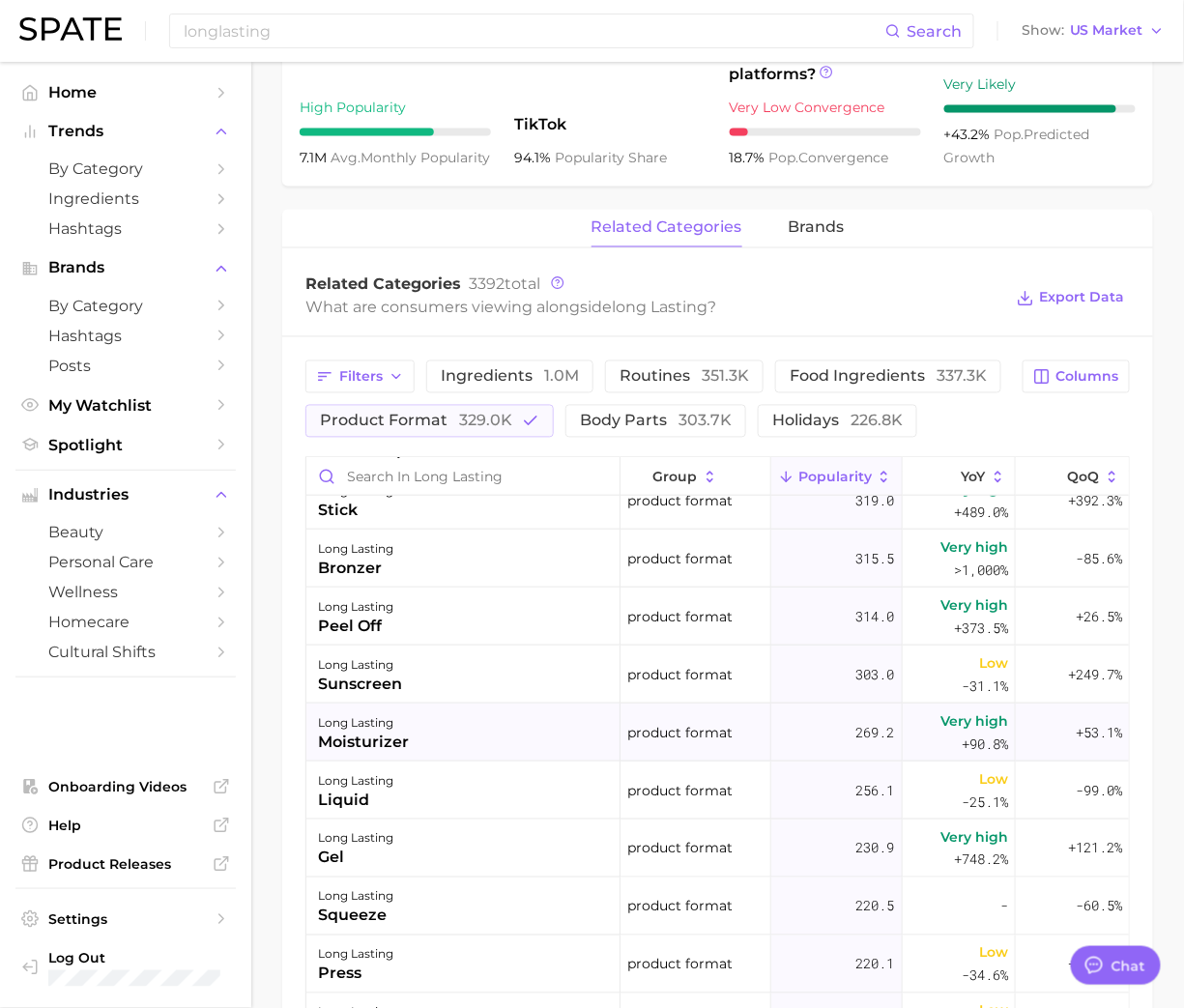click on "long lasting moisturizer" at bounding box center [463, 733] 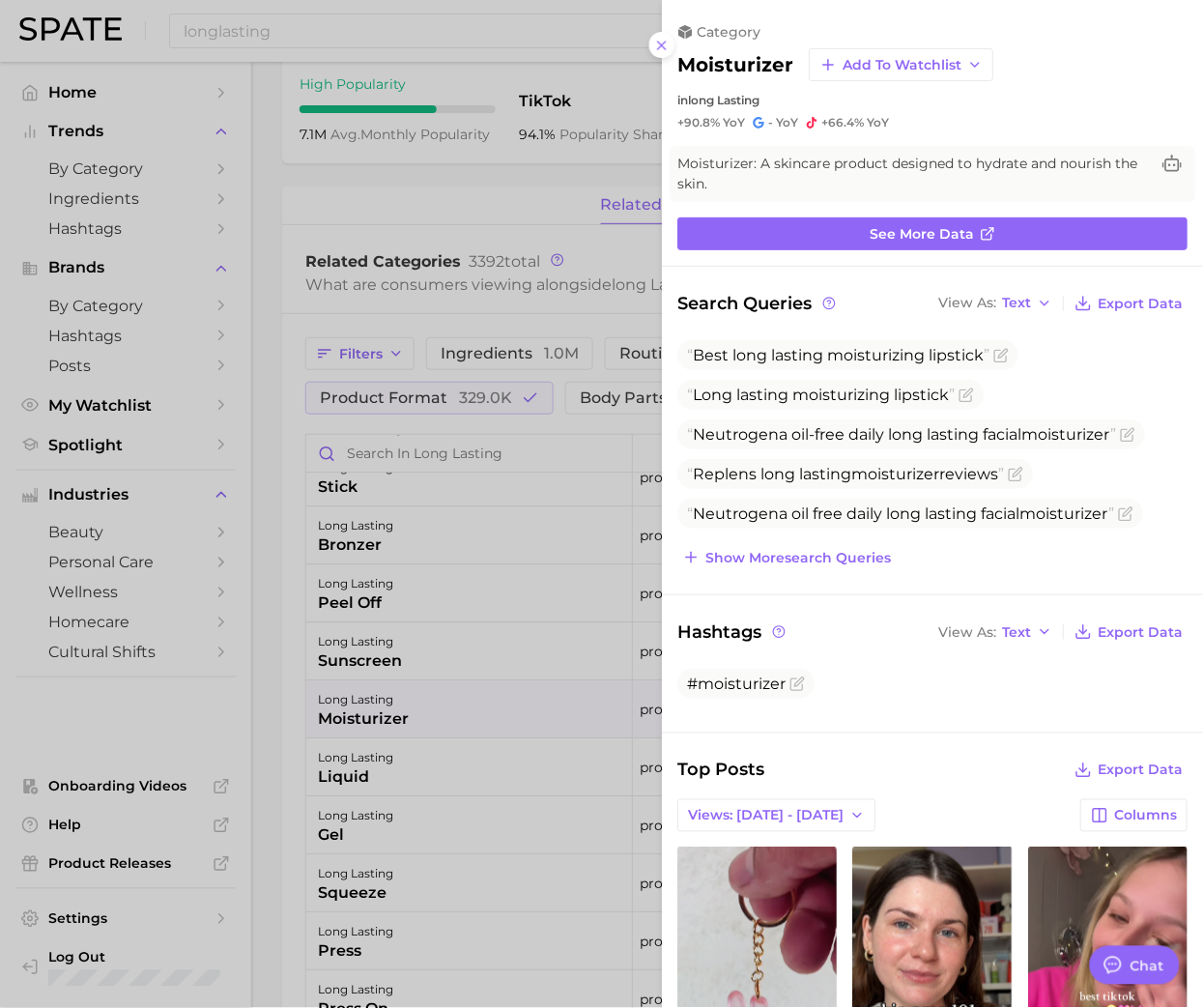 scroll, scrollTop: 0, scrollLeft: 0, axis: both 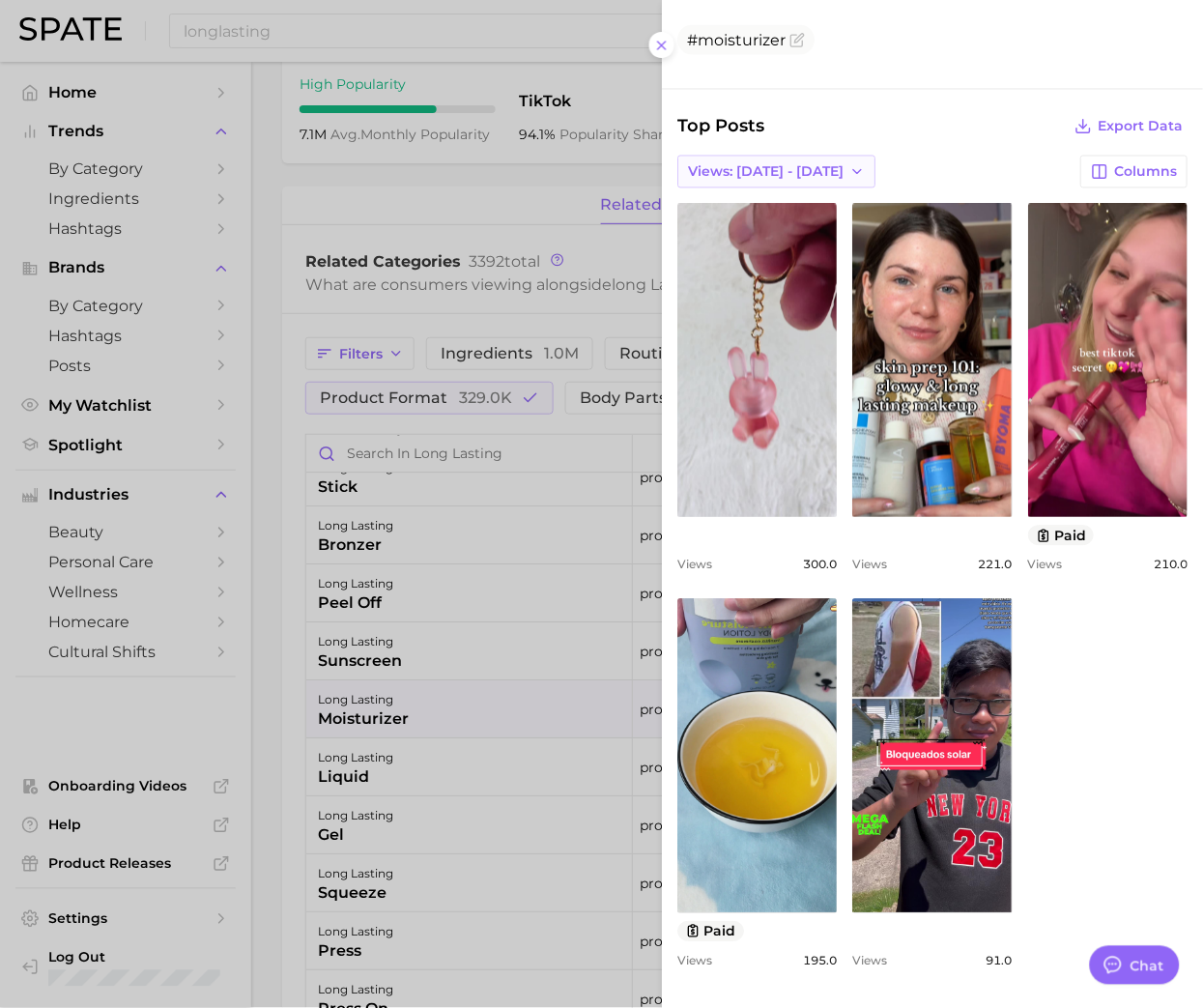 click on "Views: [DATE] -  [DATE]" at bounding box center (776, 172) 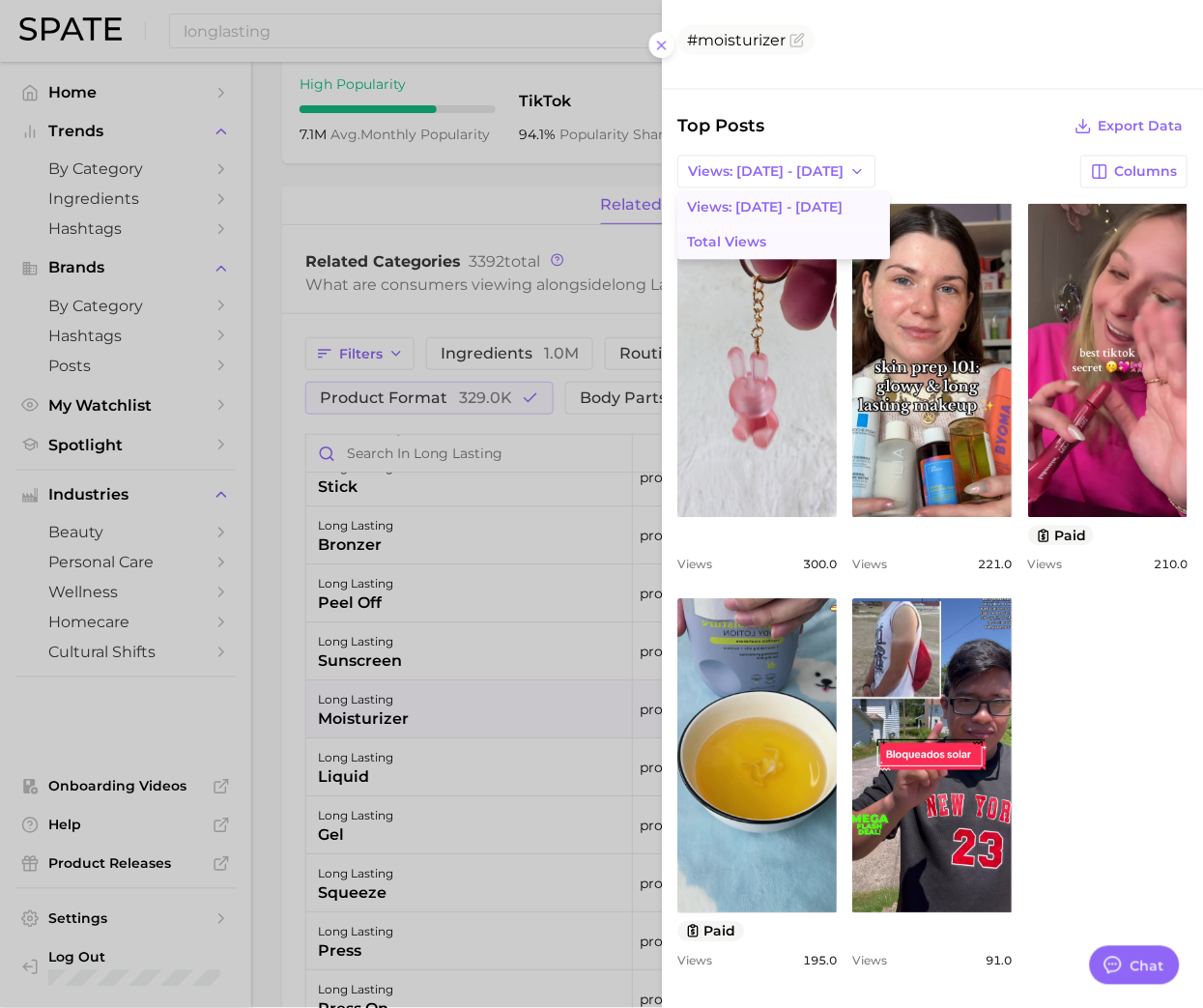 click on "Total Views" at bounding box center [784, 243] 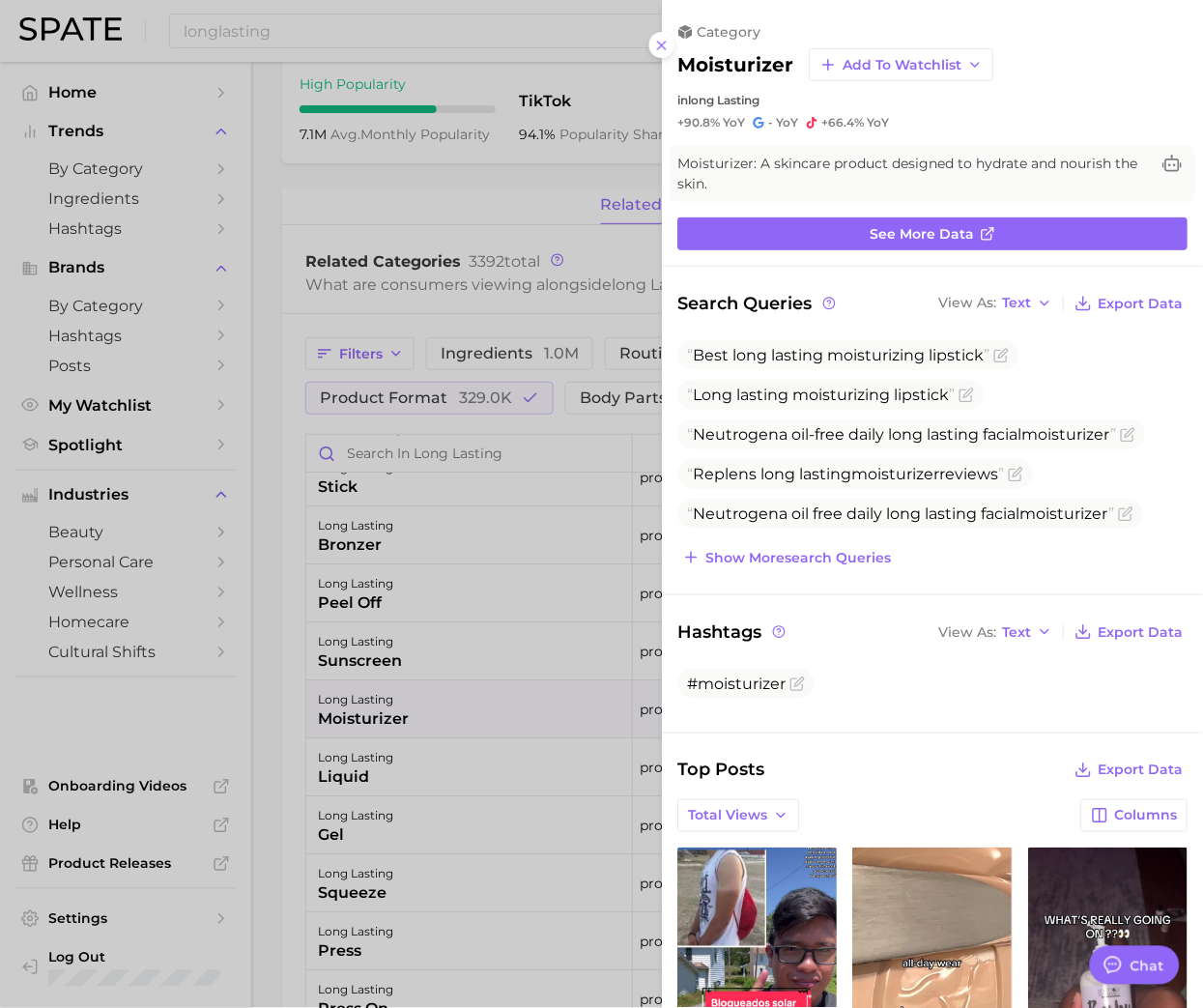 click at bounding box center (601, 504) 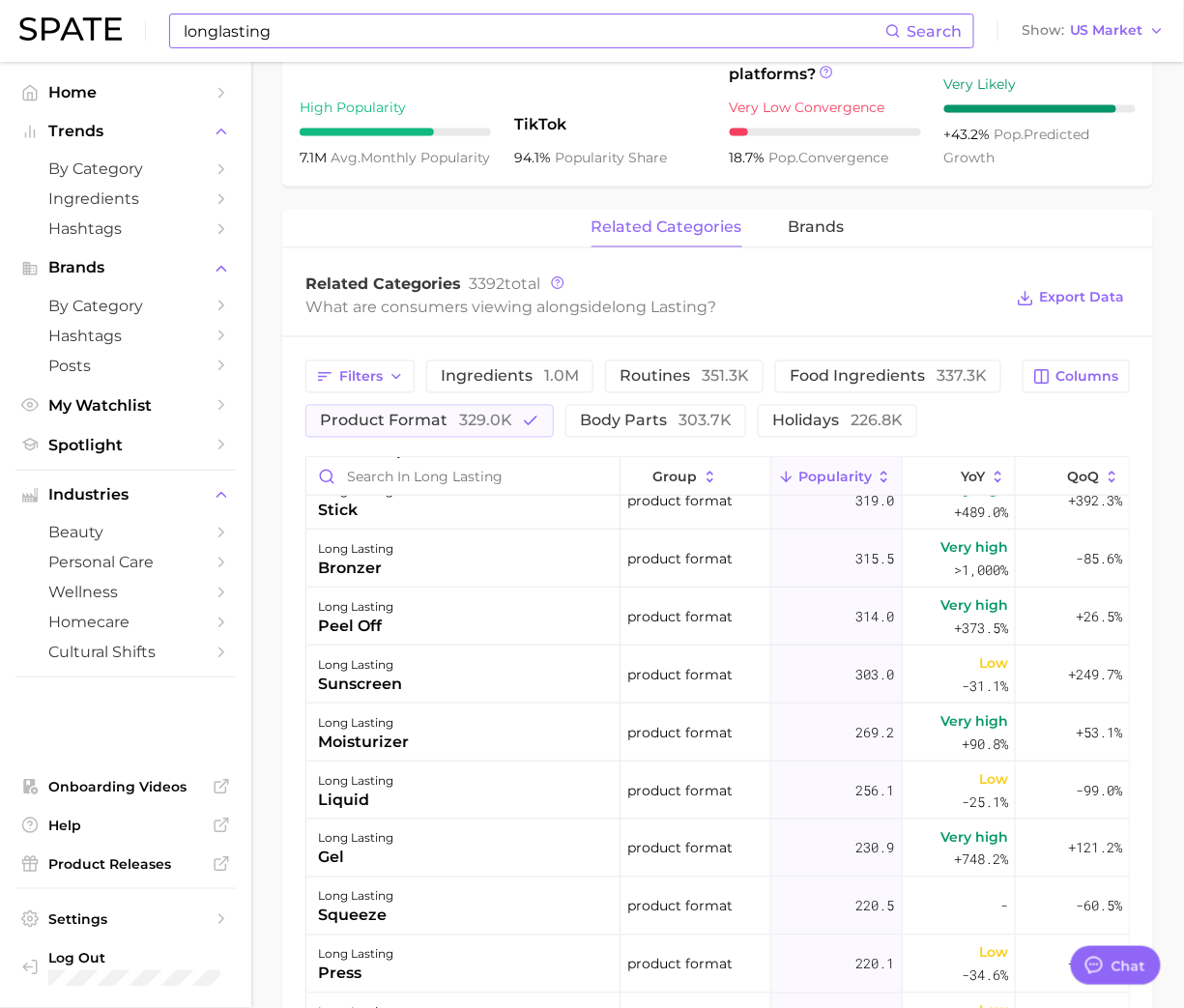 click on "longlasting" at bounding box center [534, 31] 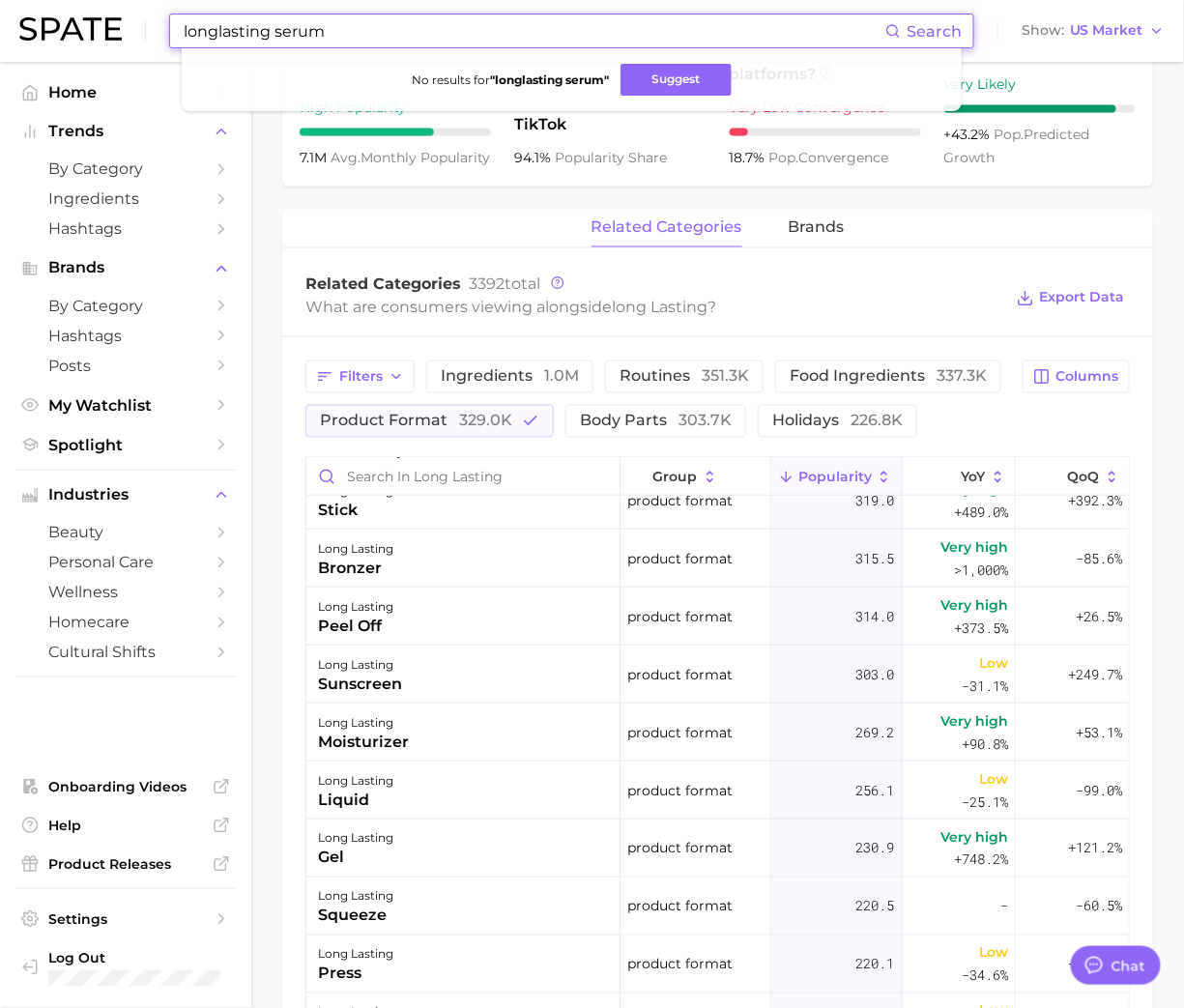 click on "longlasting serum" at bounding box center (534, 31) 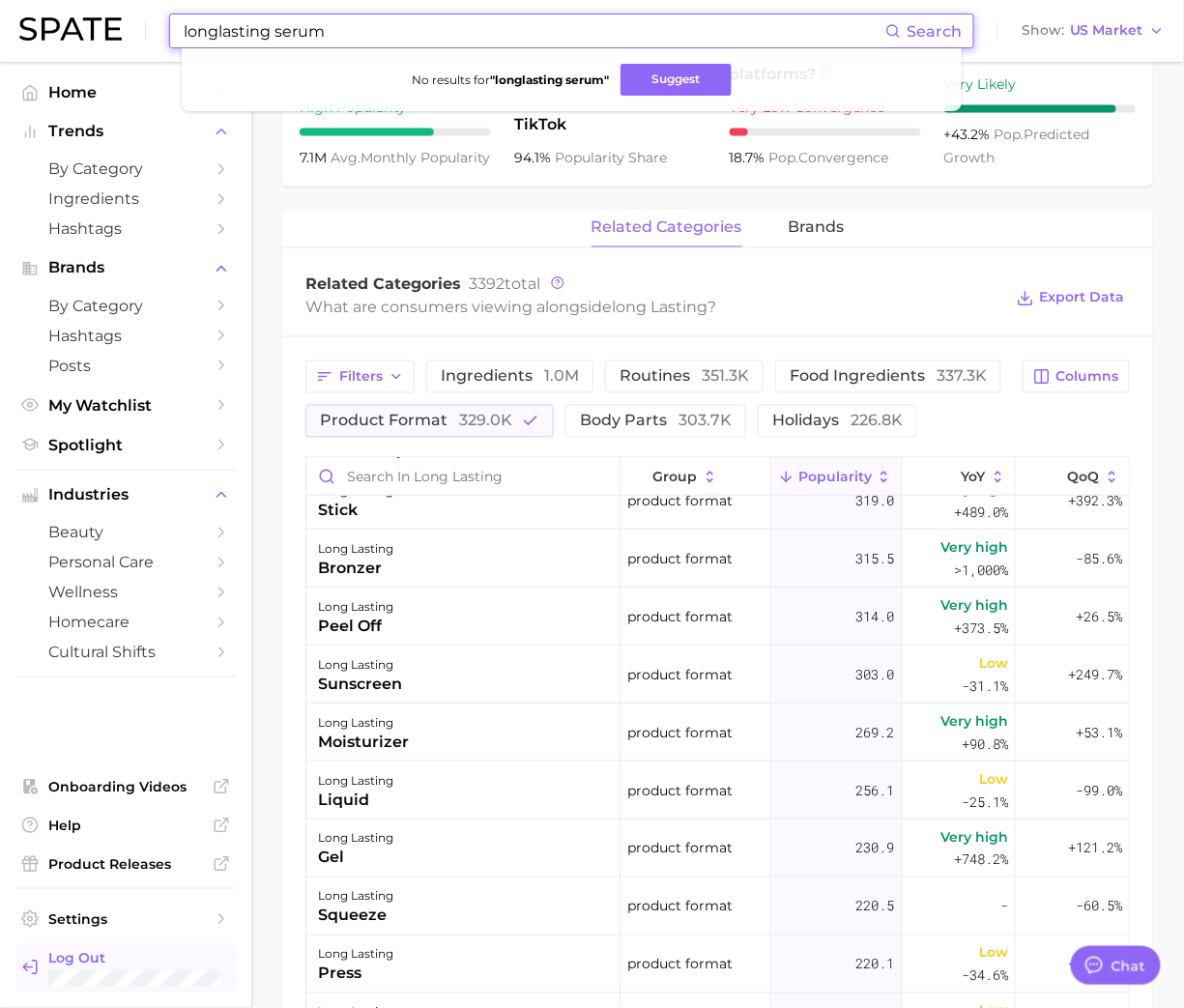 type on "longlasting serum" 